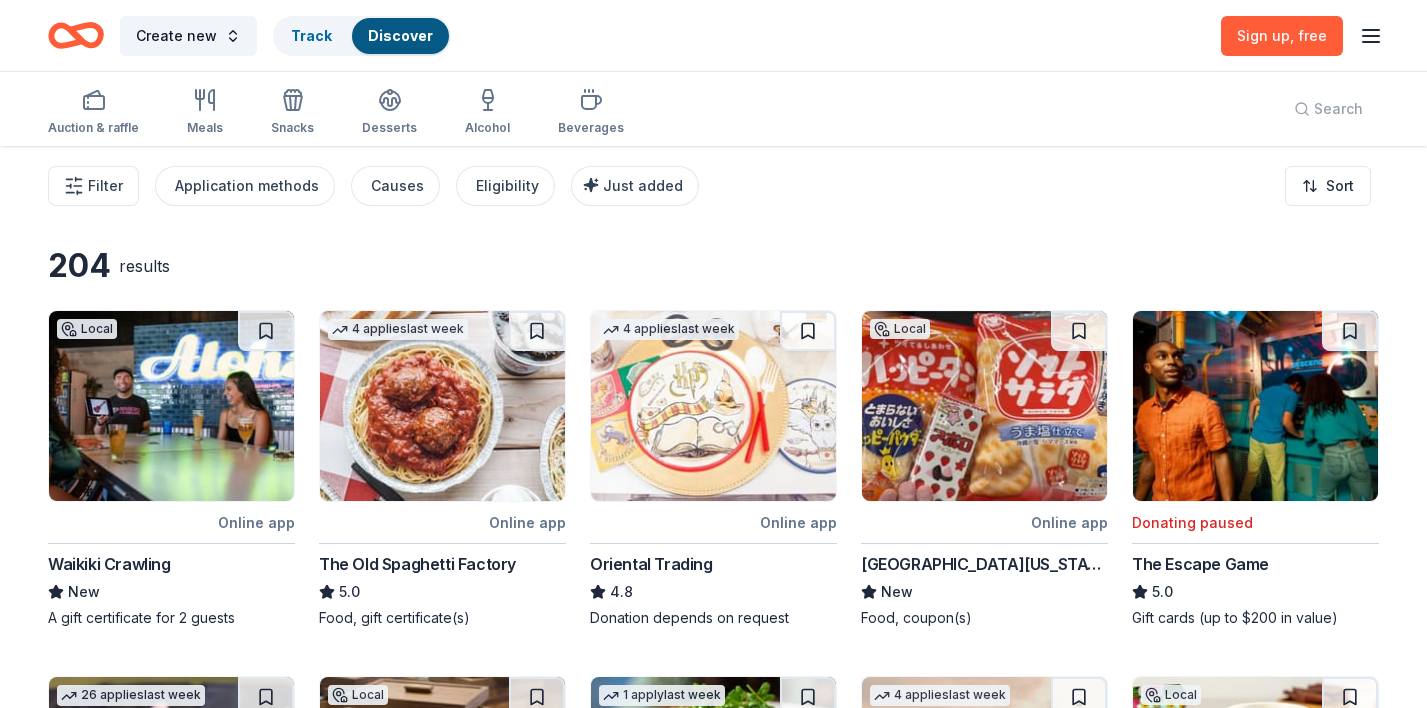 scroll, scrollTop: 0, scrollLeft: 0, axis: both 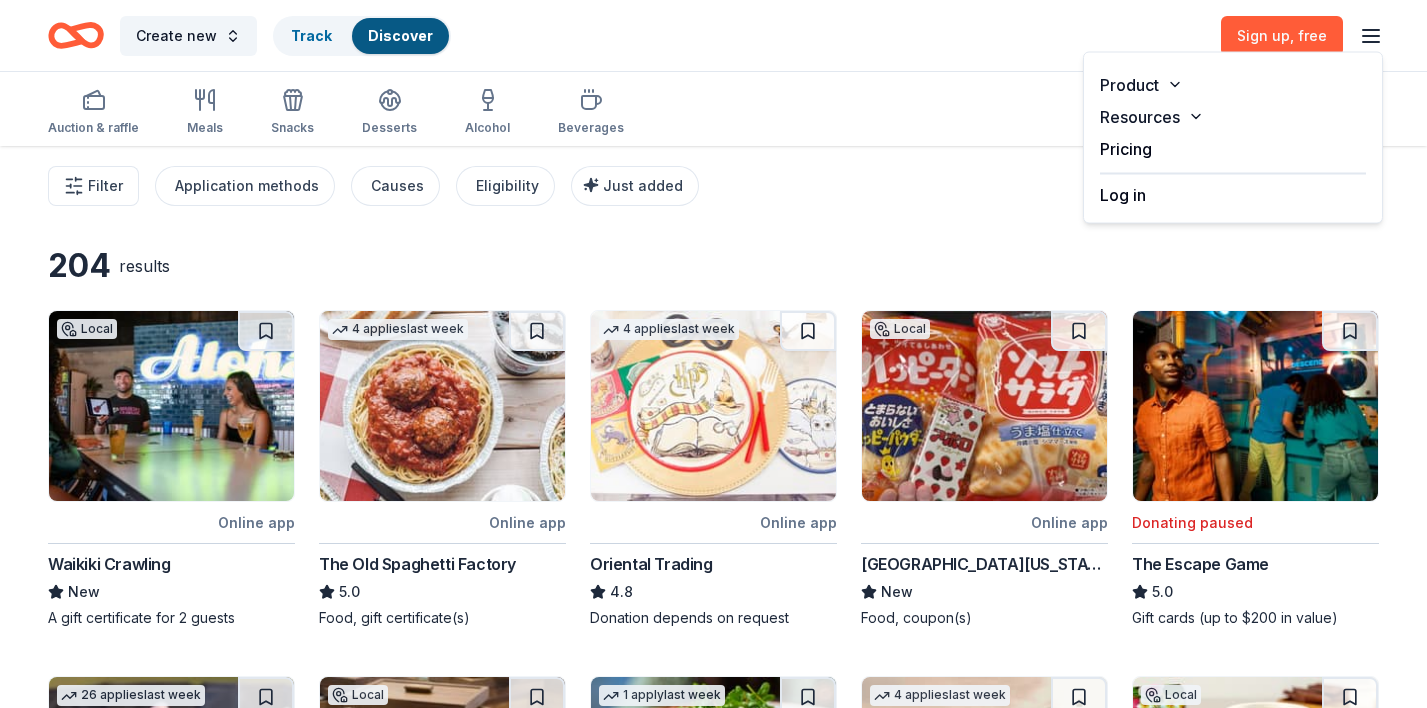 click 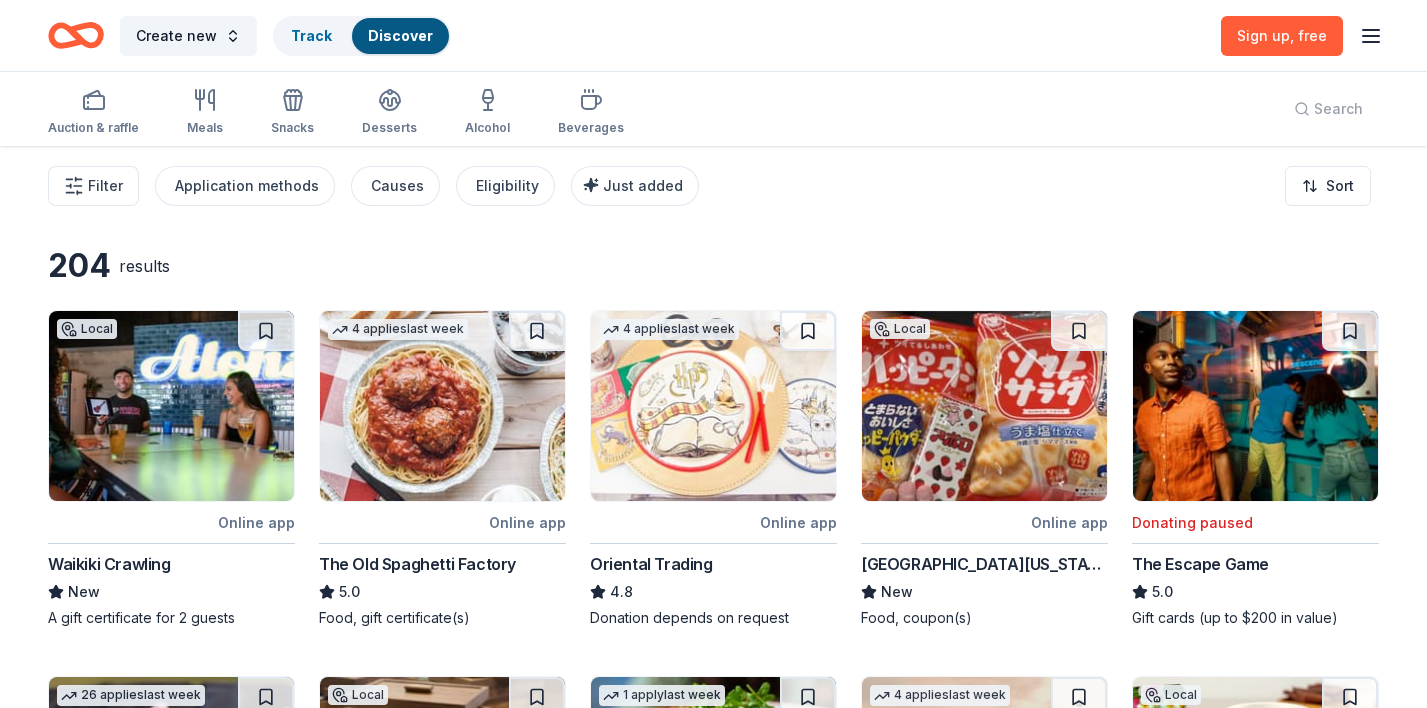 click 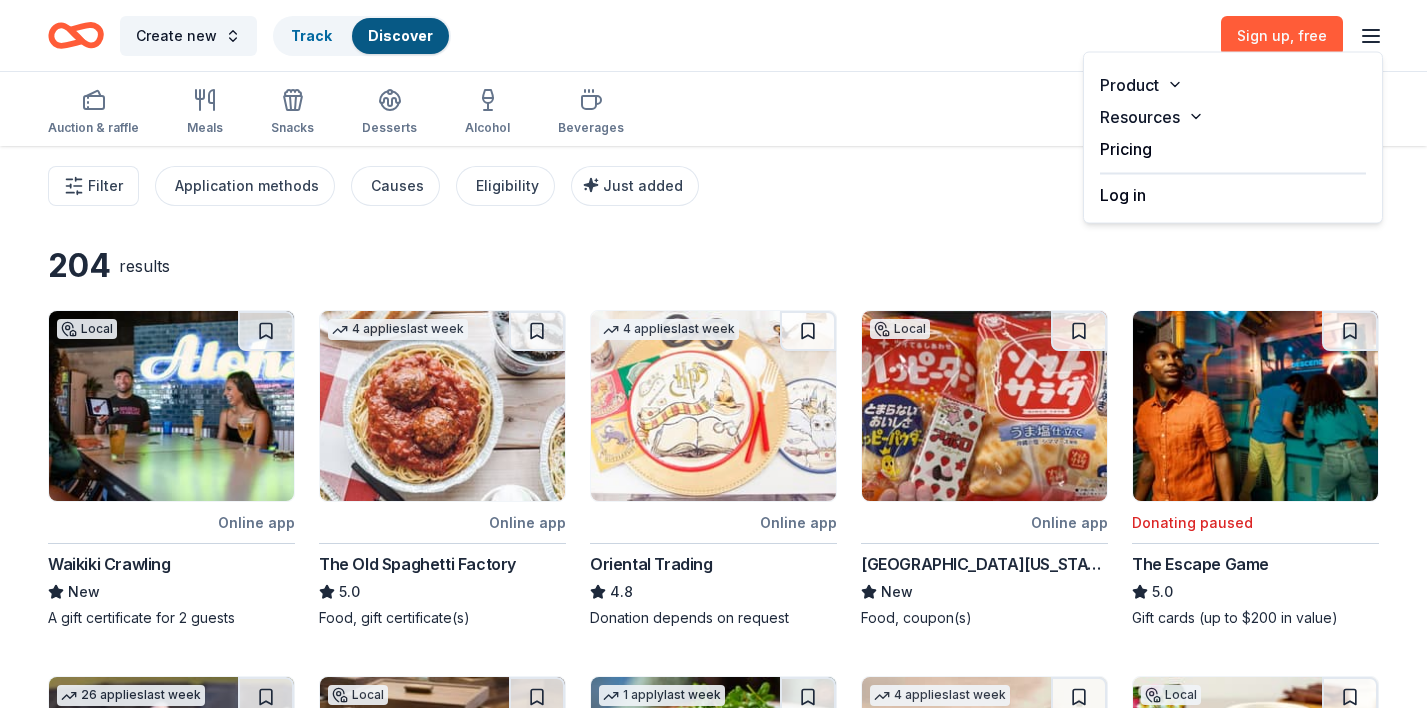 click on "Log in" at bounding box center [1123, 195] 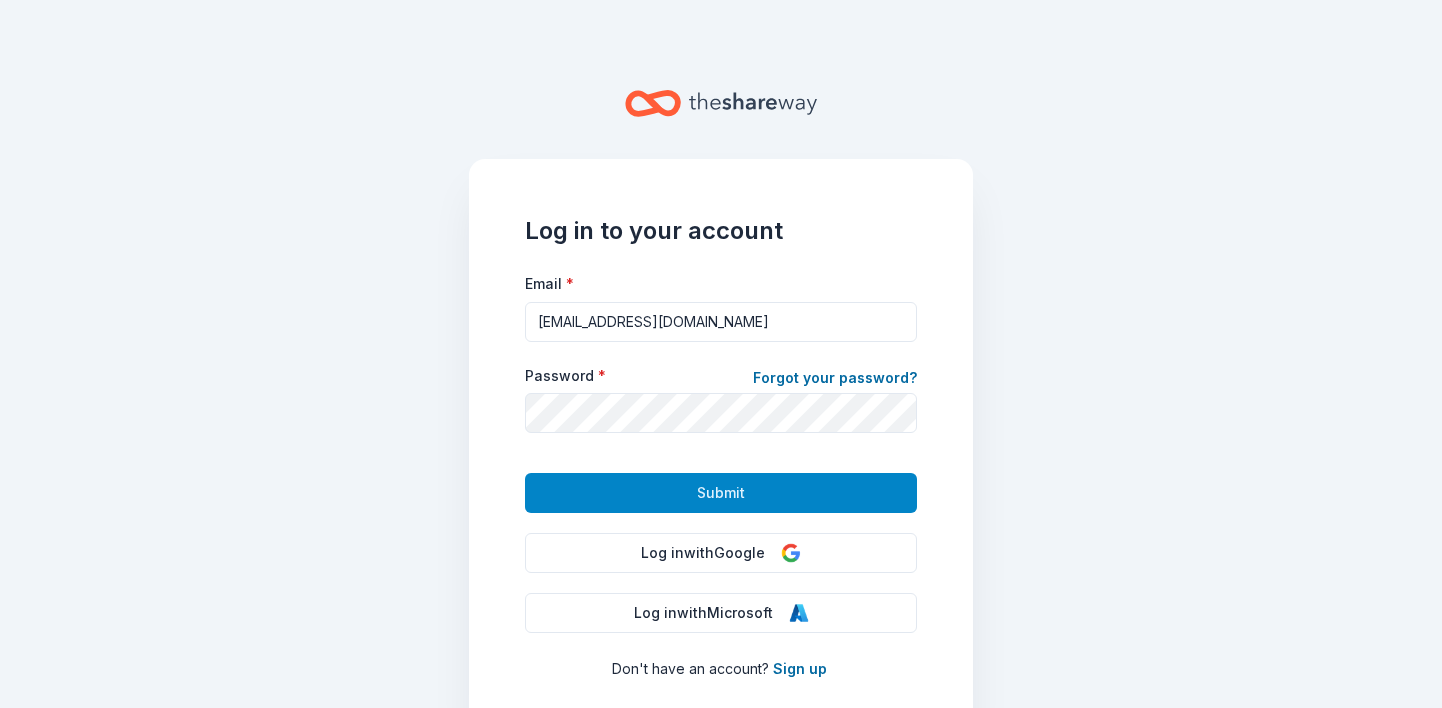 click on "Submit" at bounding box center [721, 493] 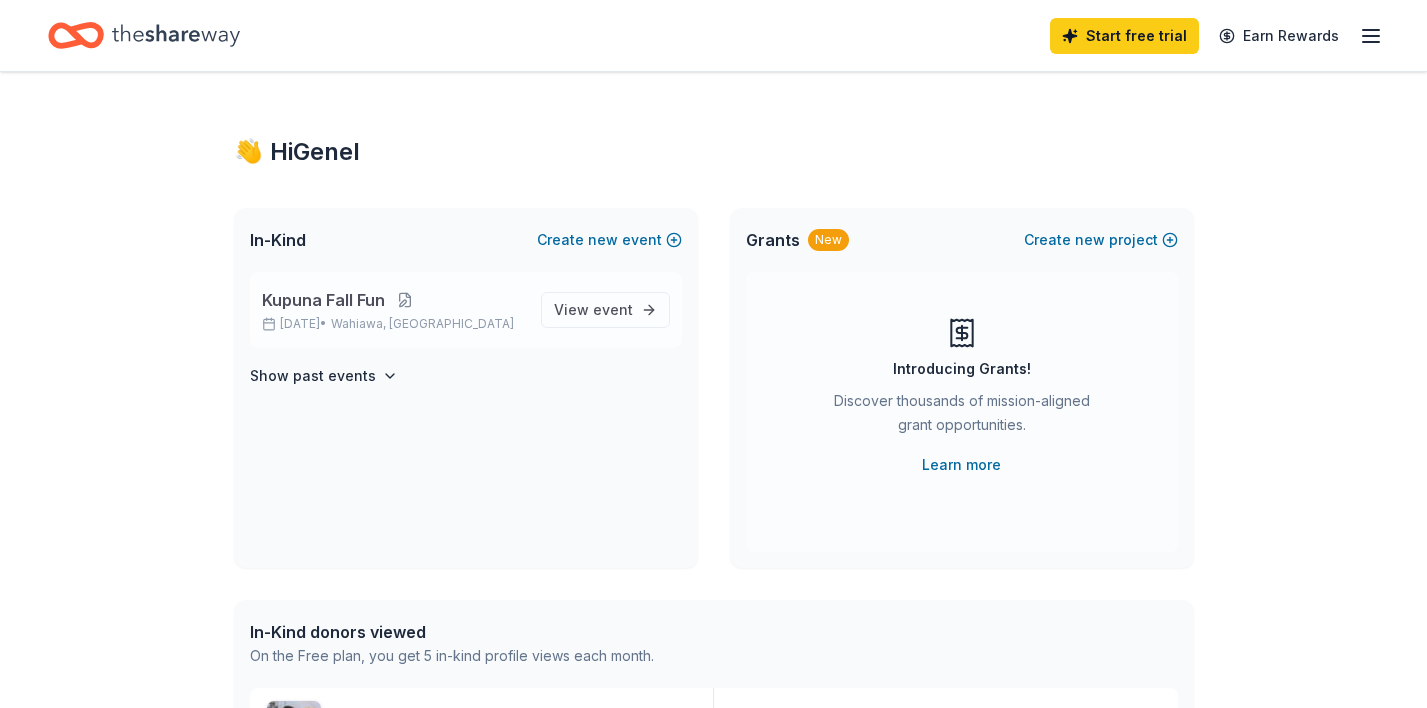 click at bounding box center [405, 300] 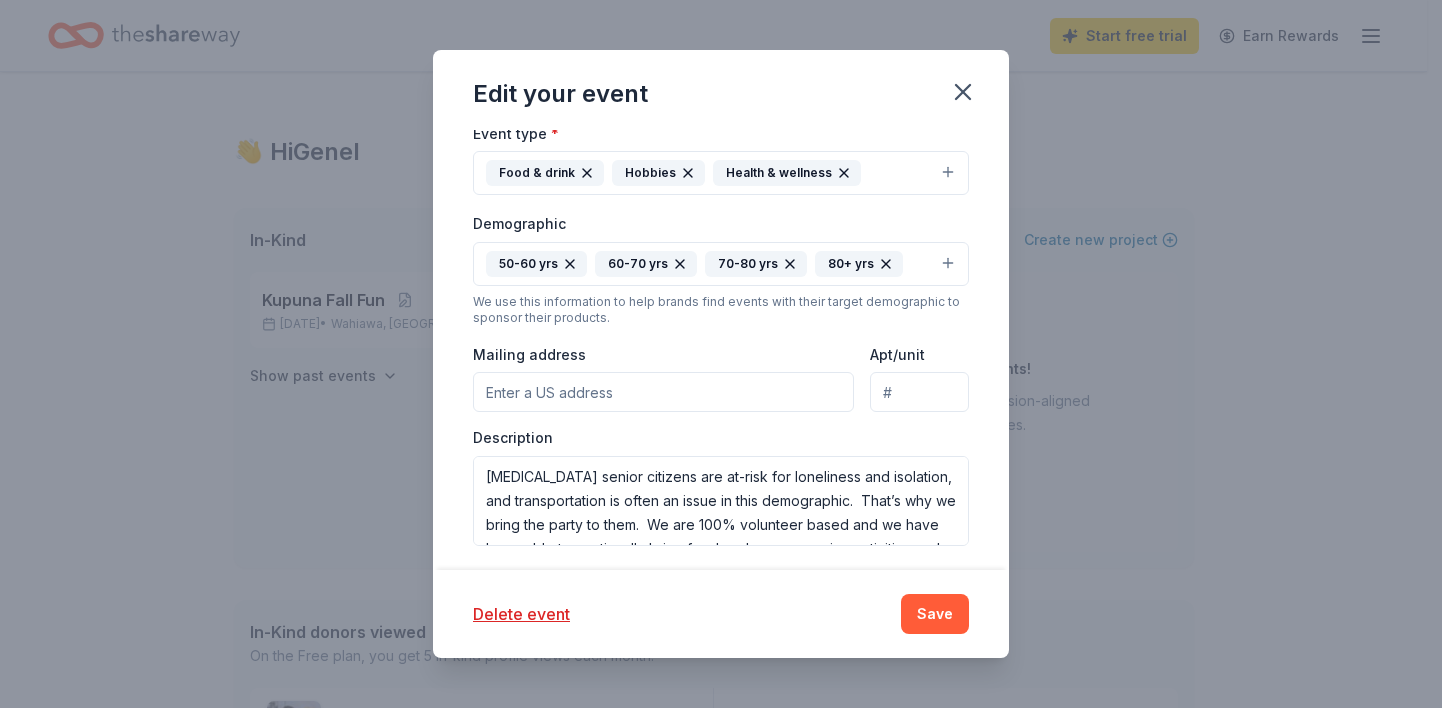 scroll, scrollTop: 714, scrollLeft: 0, axis: vertical 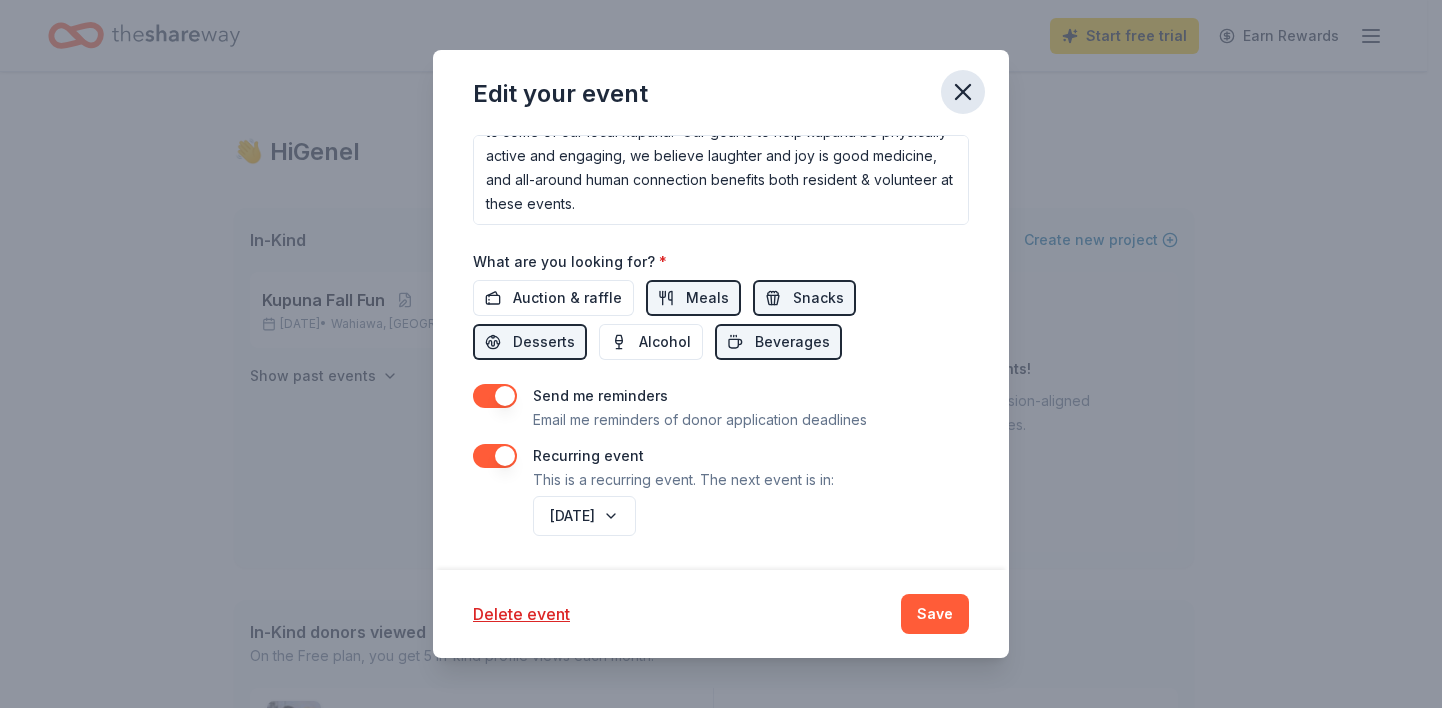 click 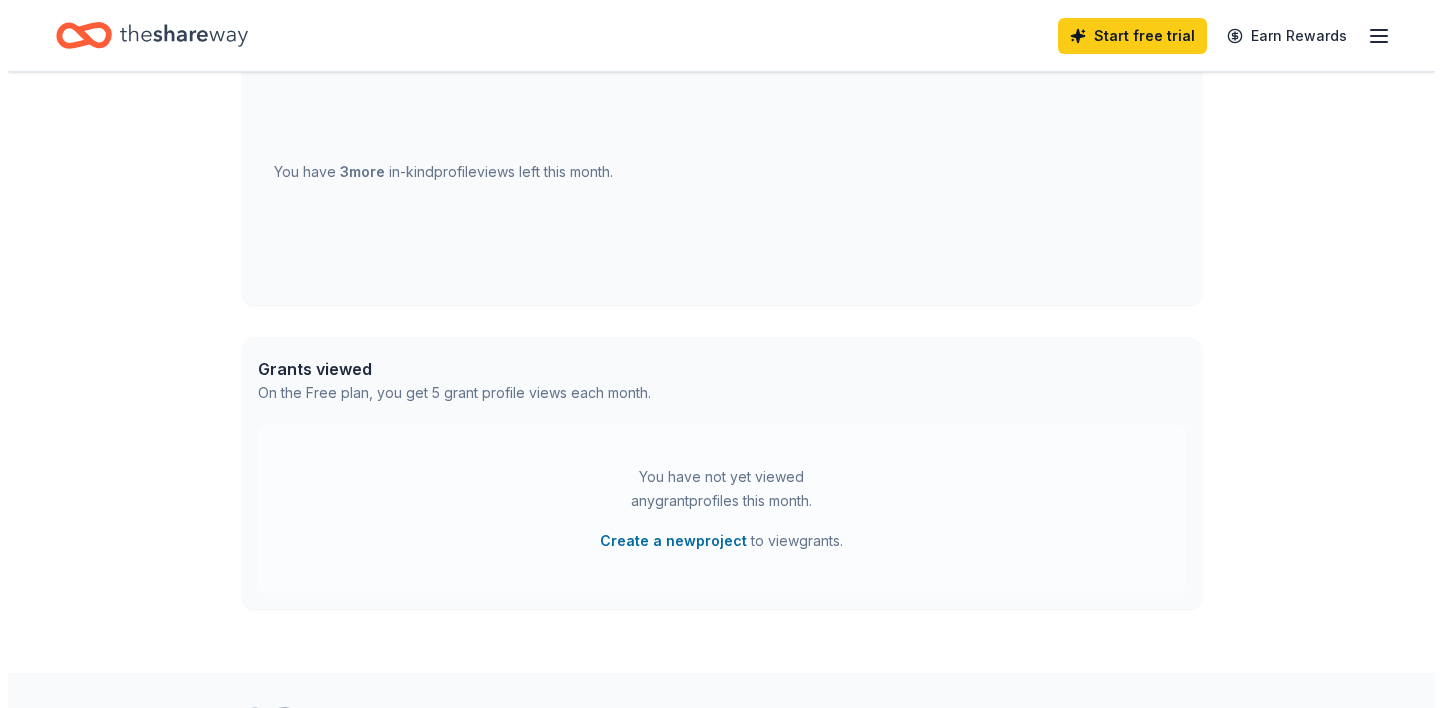 scroll, scrollTop: 904, scrollLeft: 0, axis: vertical 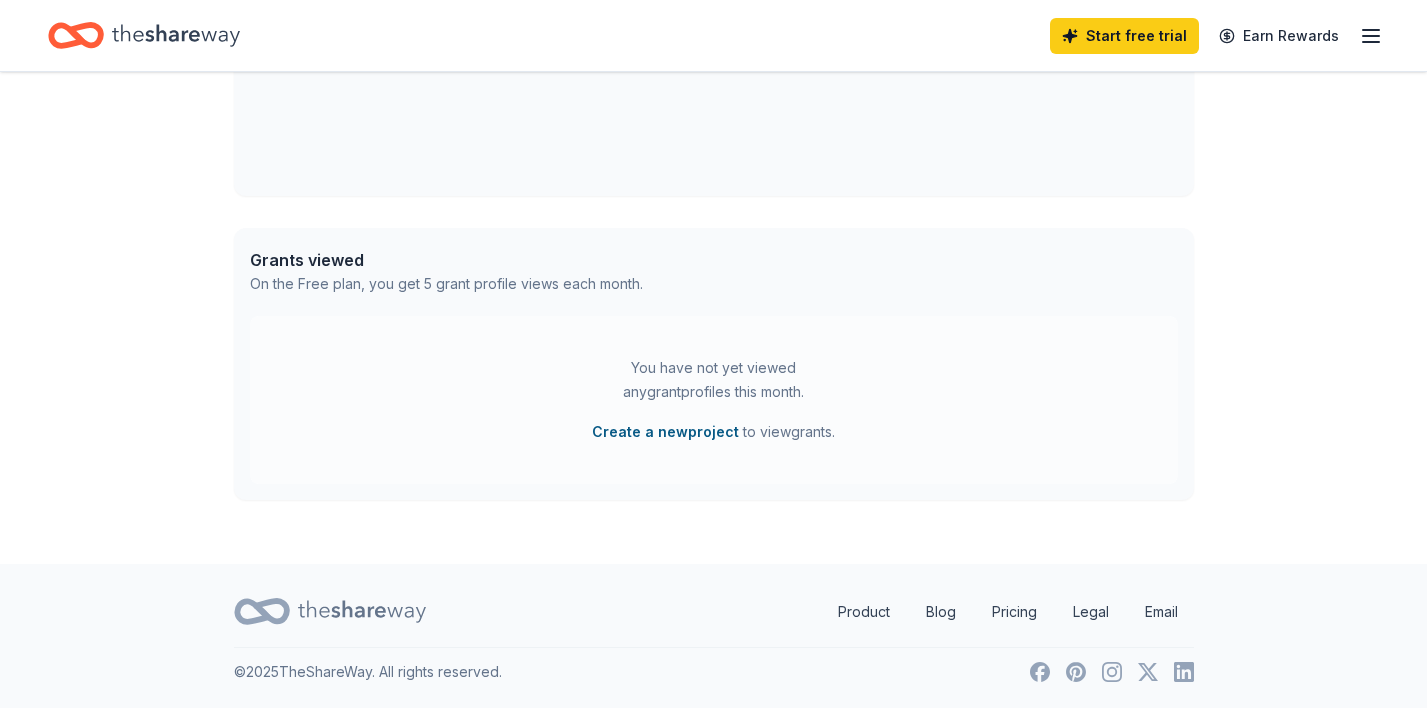 click on "Create a new  project" at bounding box center (665, 432) 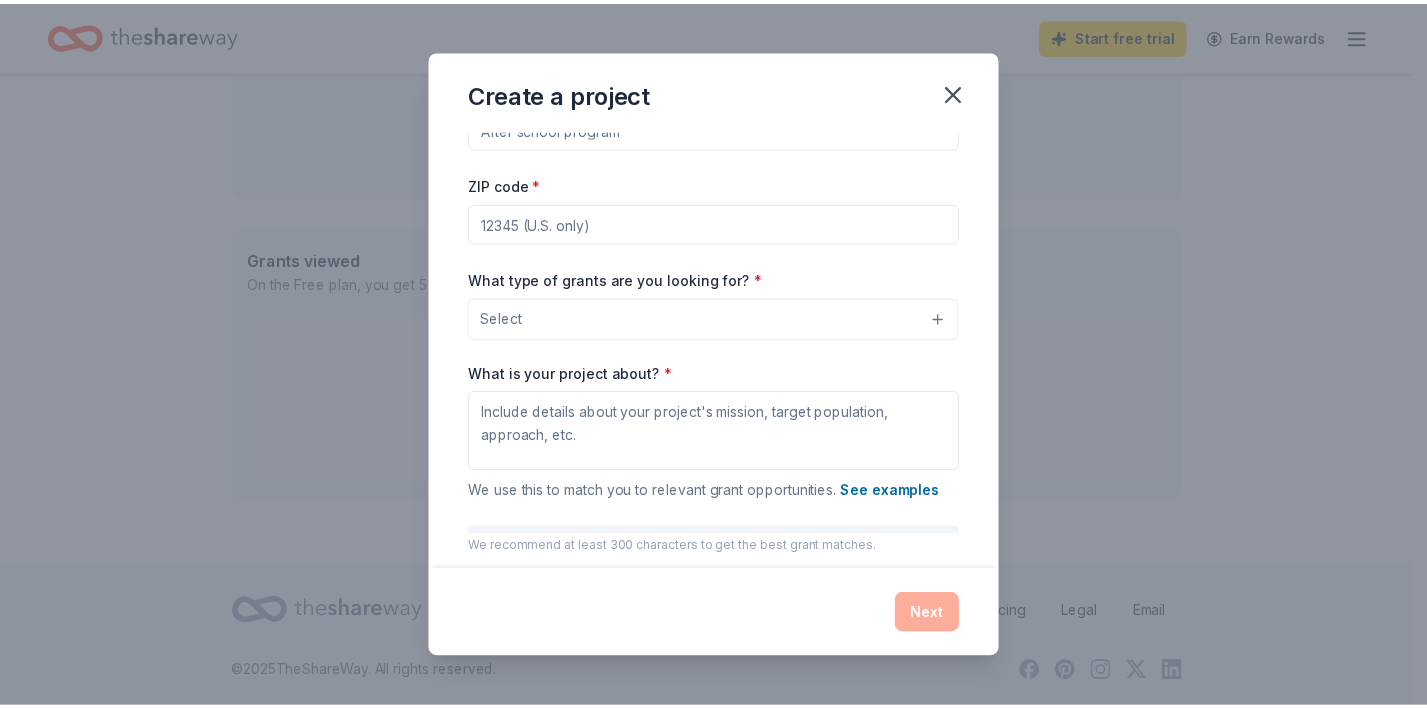 scroll, scrollTop: 0, scrollLeft: 0, axis: both 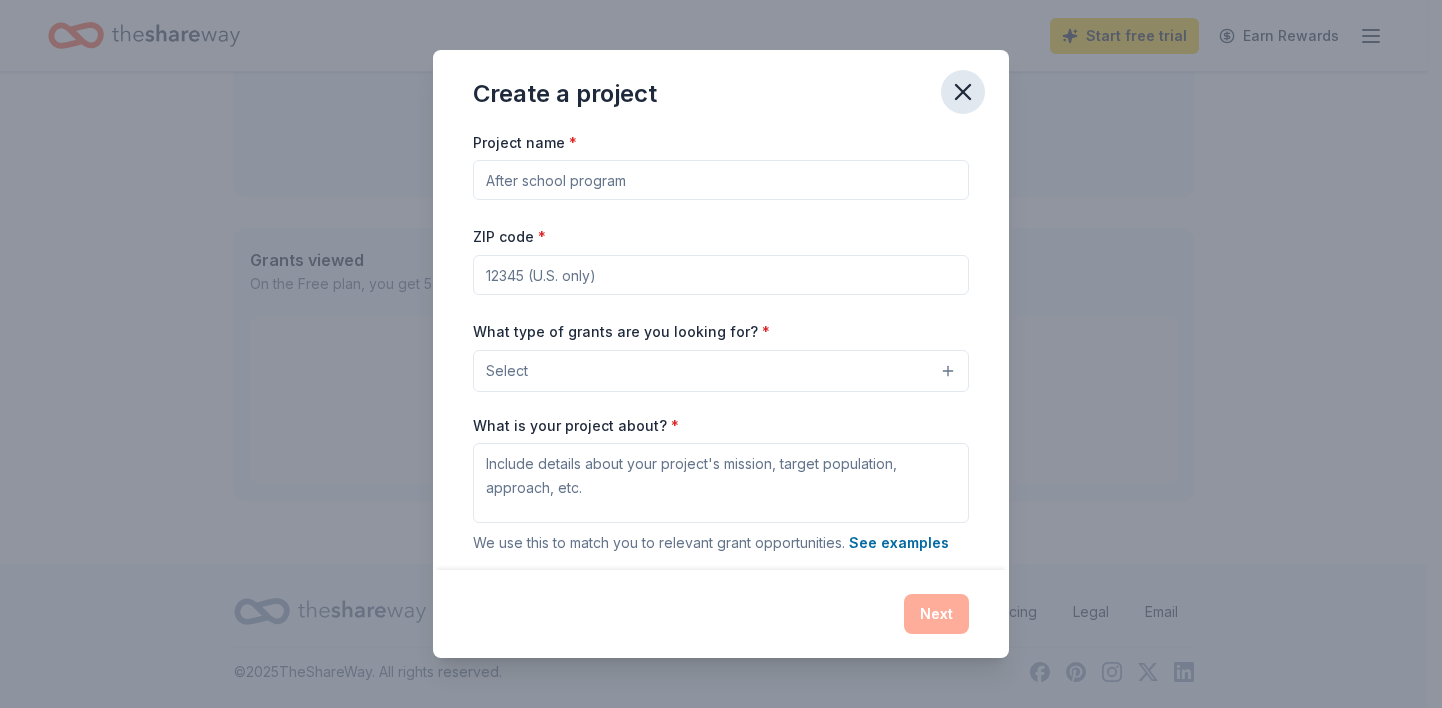 click 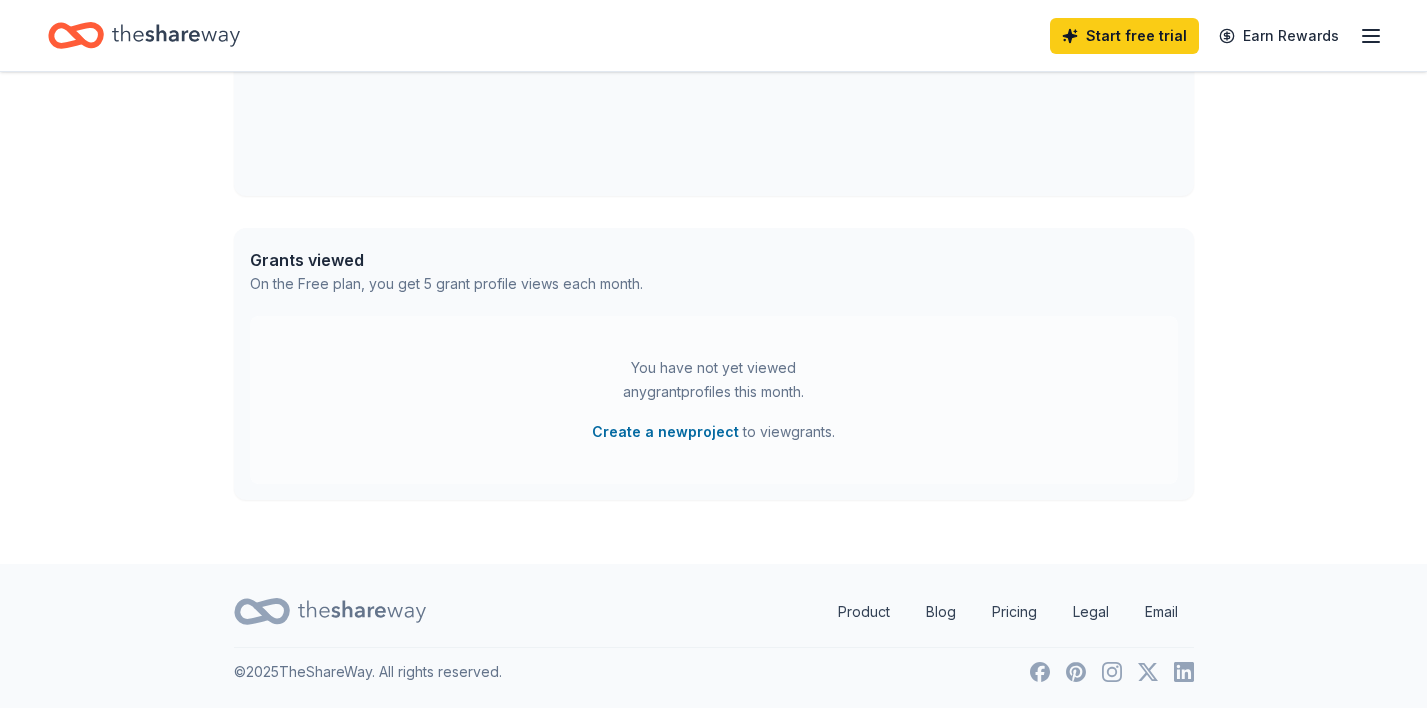 click 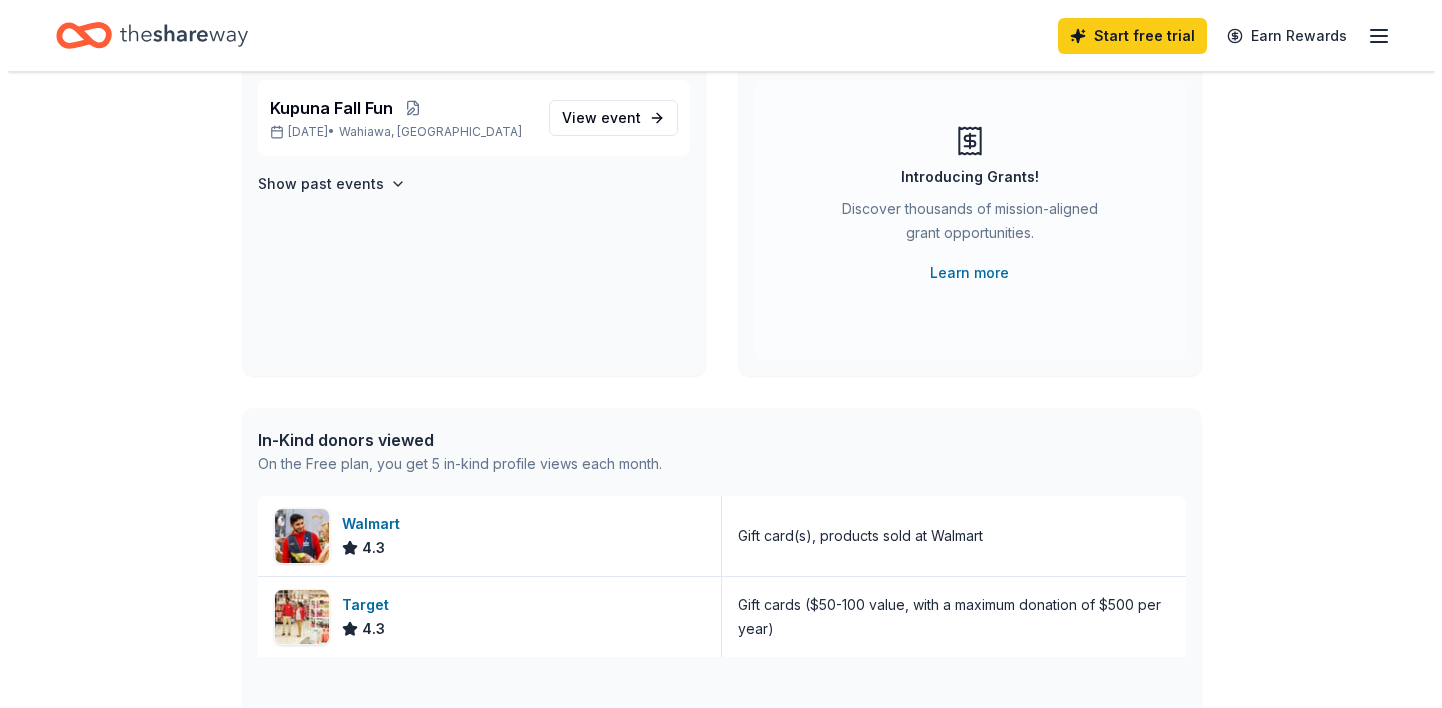scroll, scrollTop: 0, scrollLeft: 0, axis: both 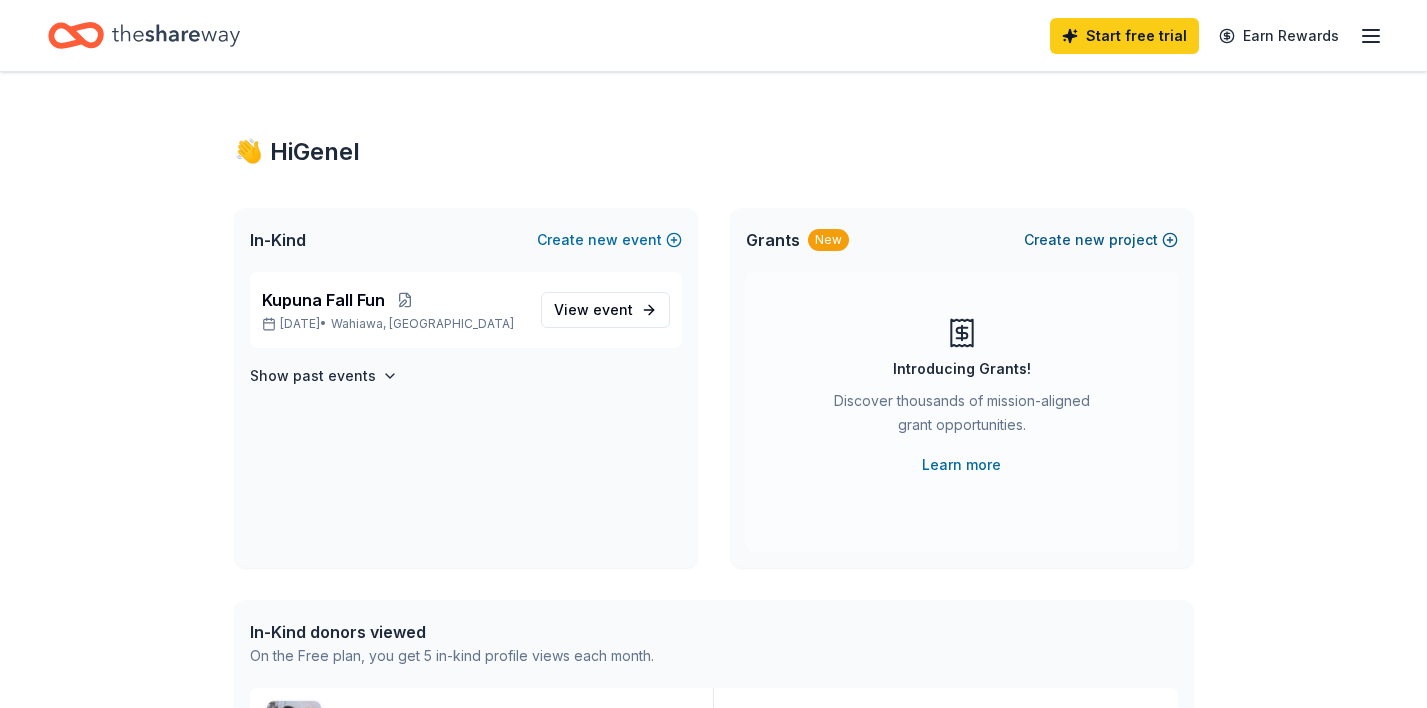 click on "Create  new  project" at bounding box center (1101, 240) 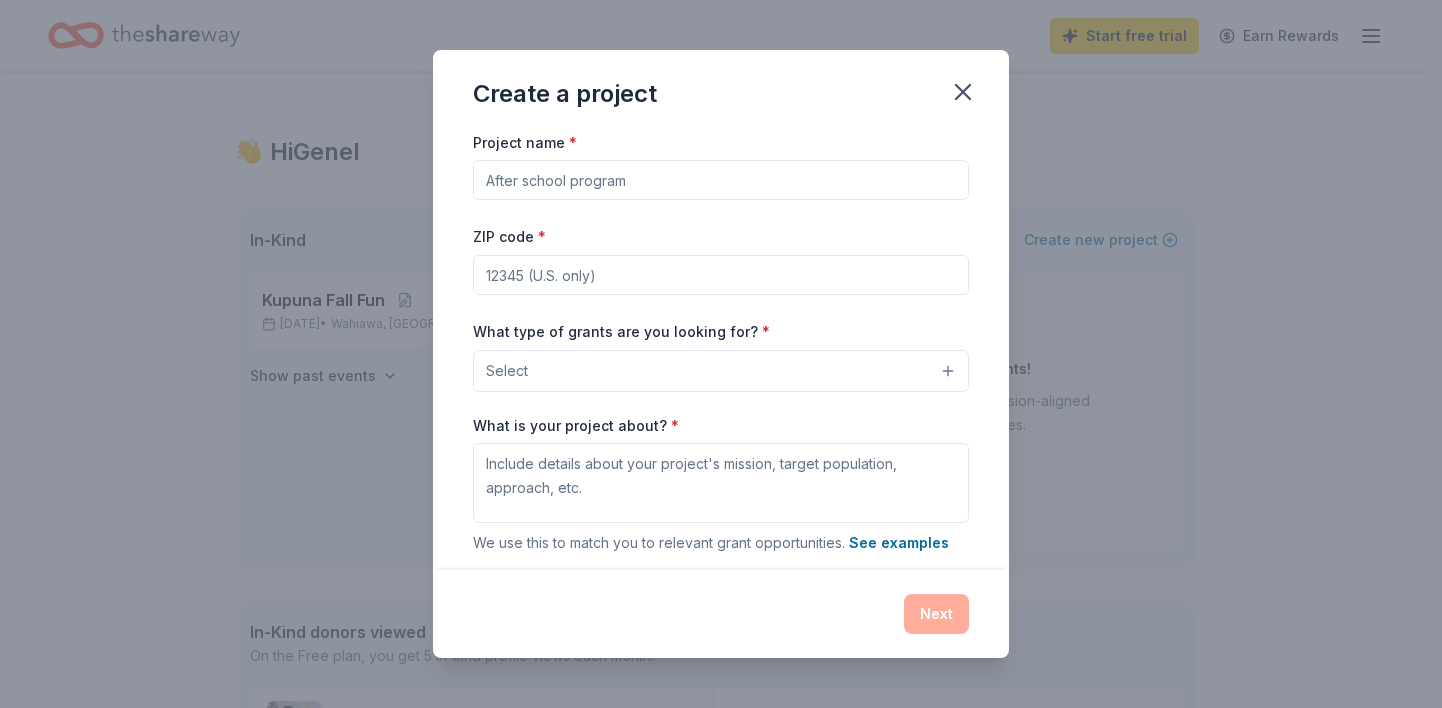 click on "Project name *" at bounding box center [721, 180] 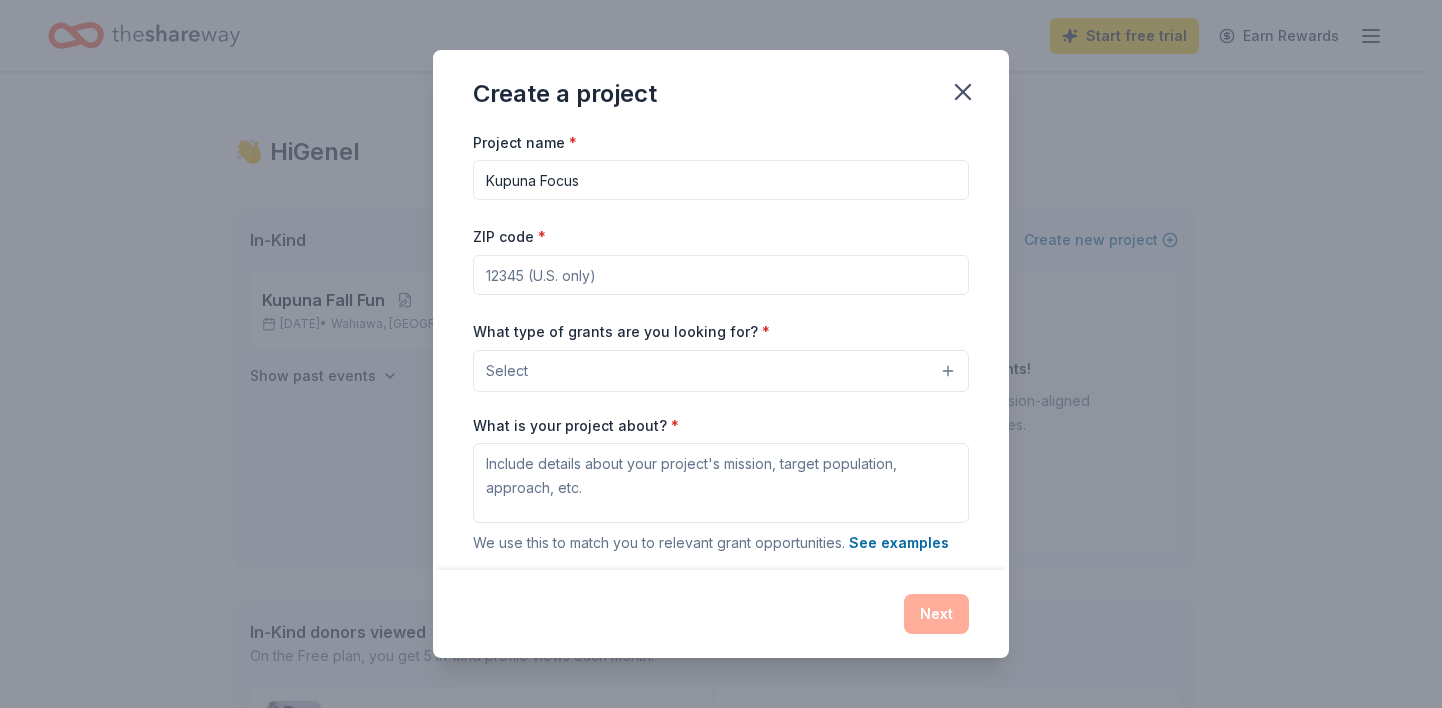 type on "Kupuna Focus" 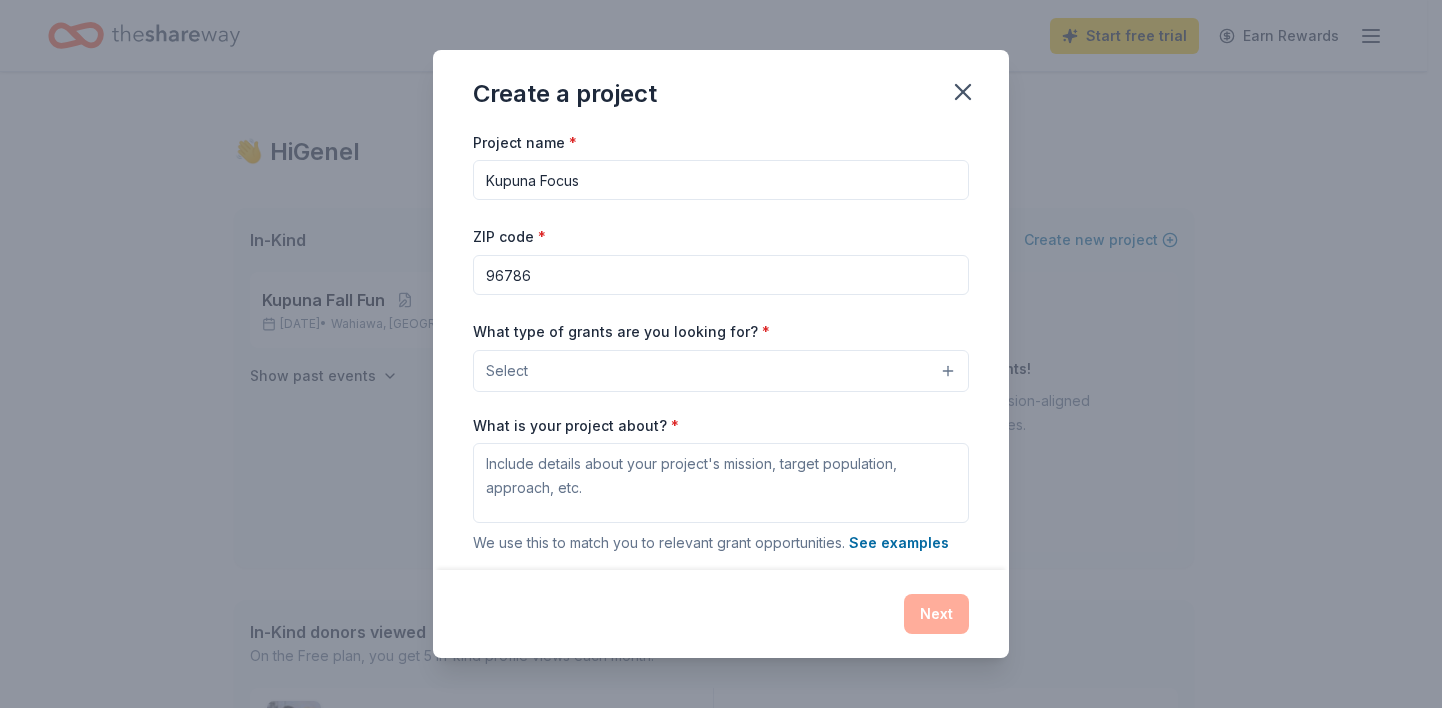 type on "96786" 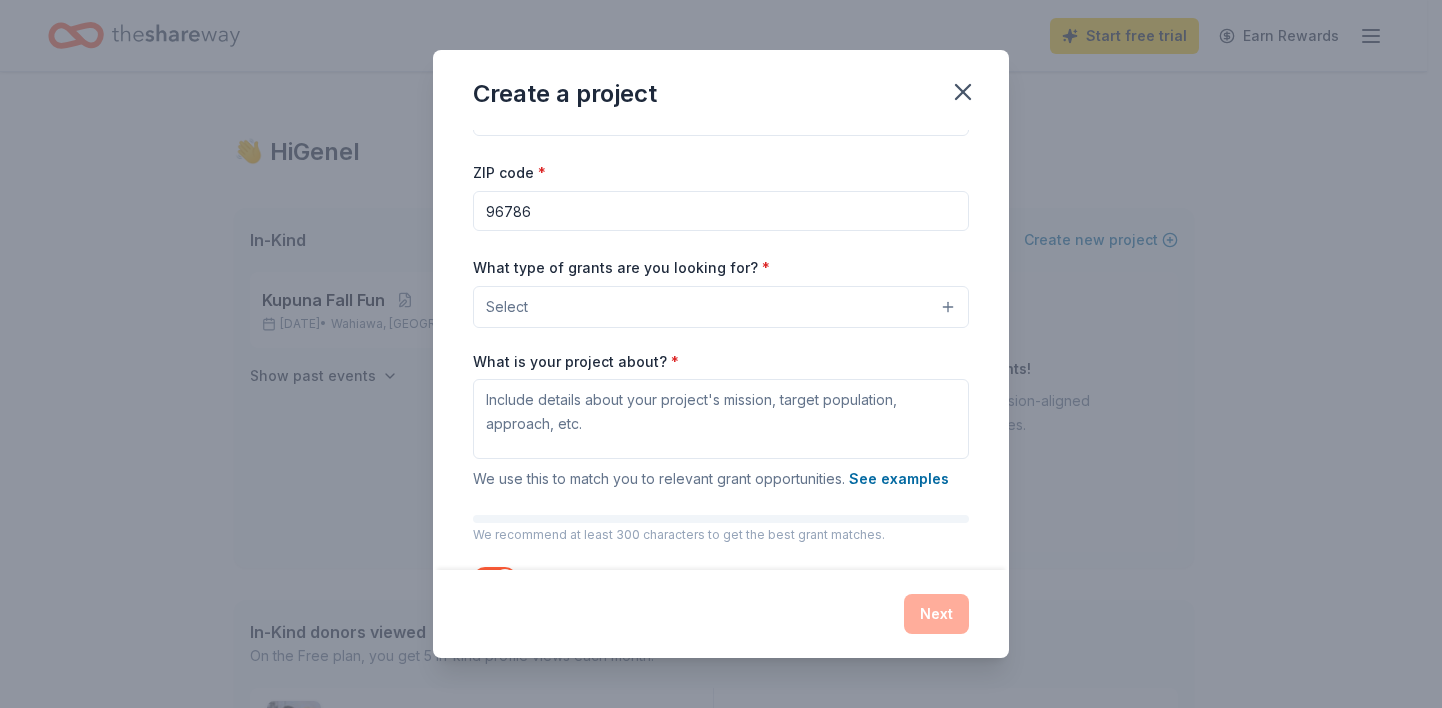 click on "Select" at bounding box center (721, 307) 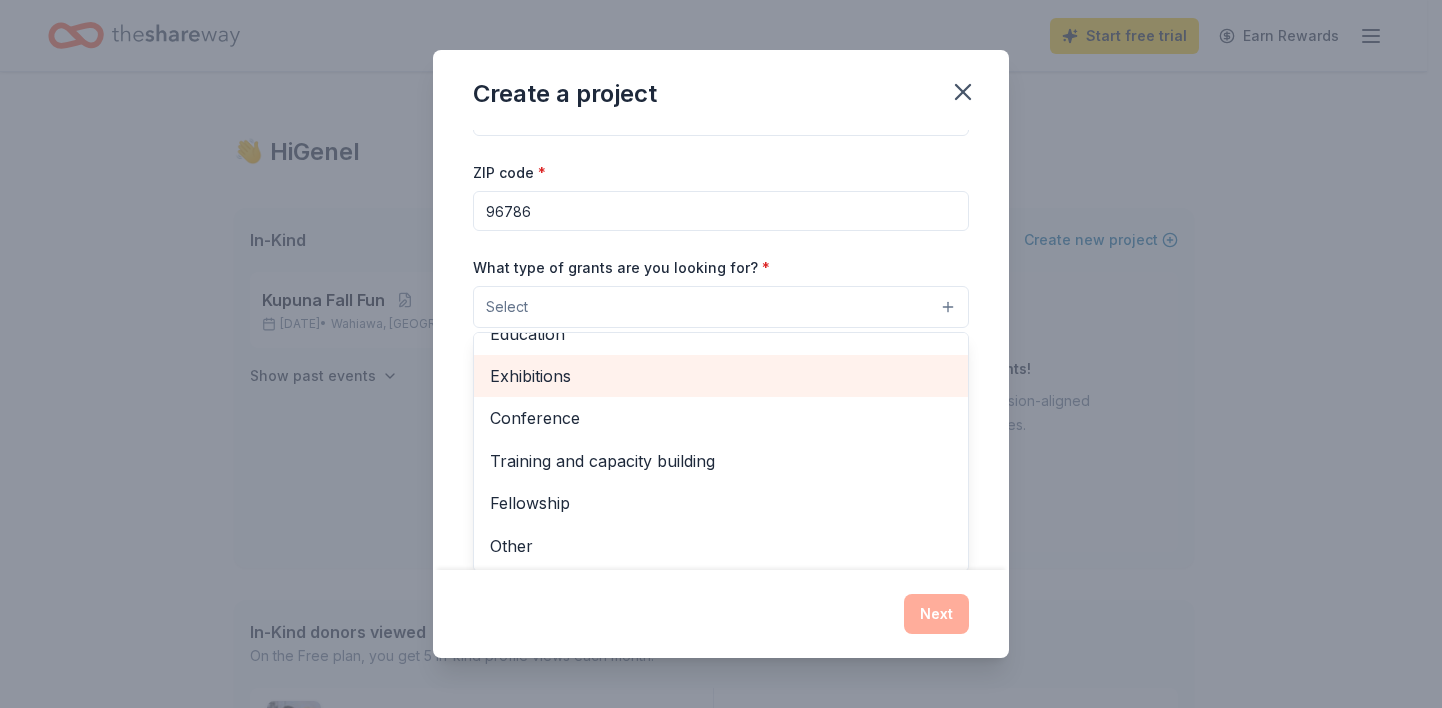 scroll, scrollTop: 0, scrollLeft: 0, axis: both 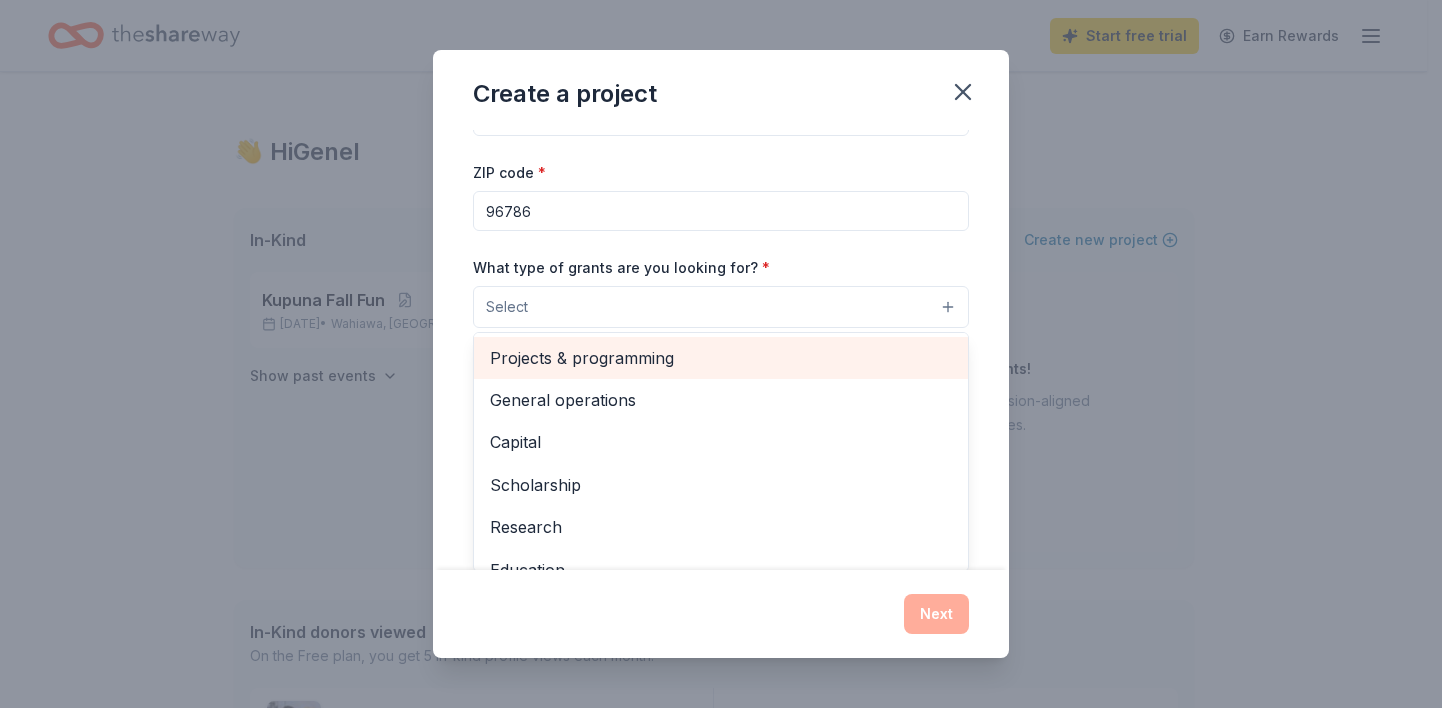 click on "Projects & programming" at bounding box center [721, 358] 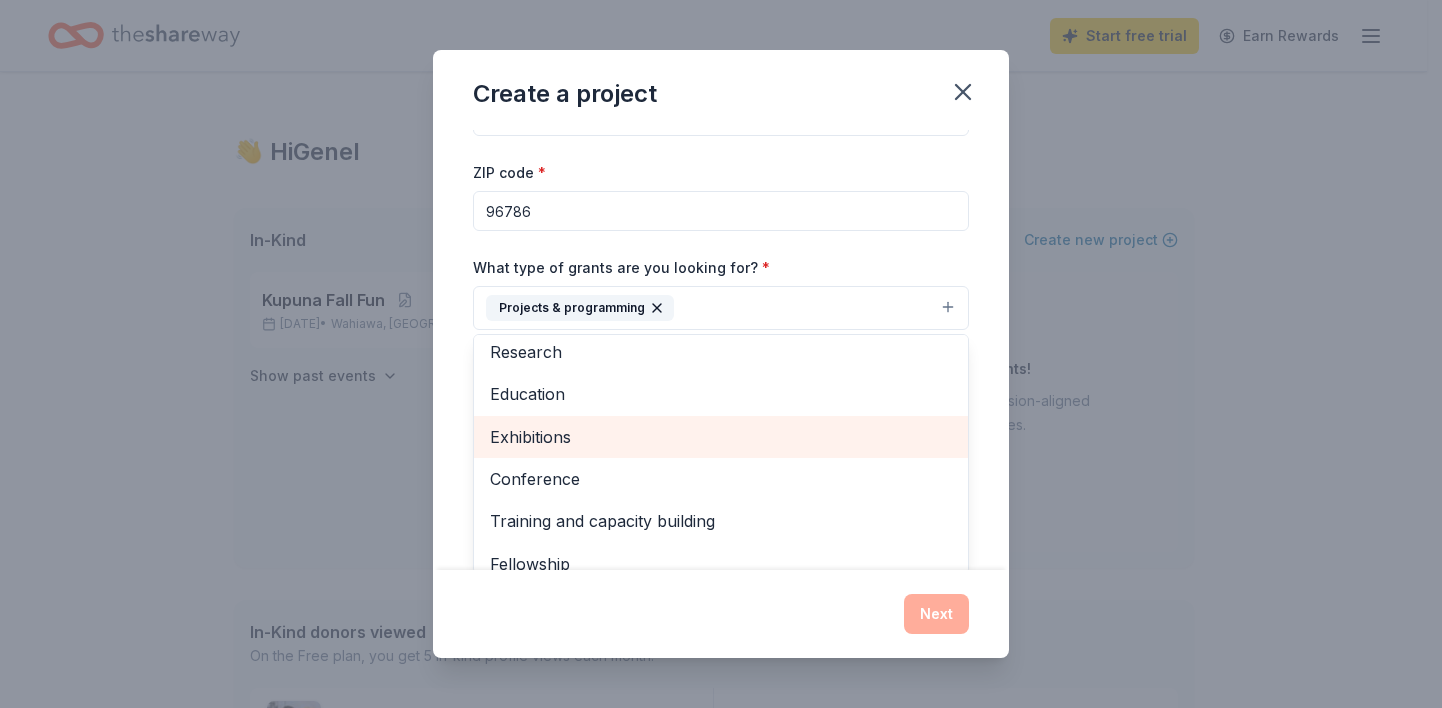 scroll, scrollTop: 194, scrollLeft: 0, axis: vertical 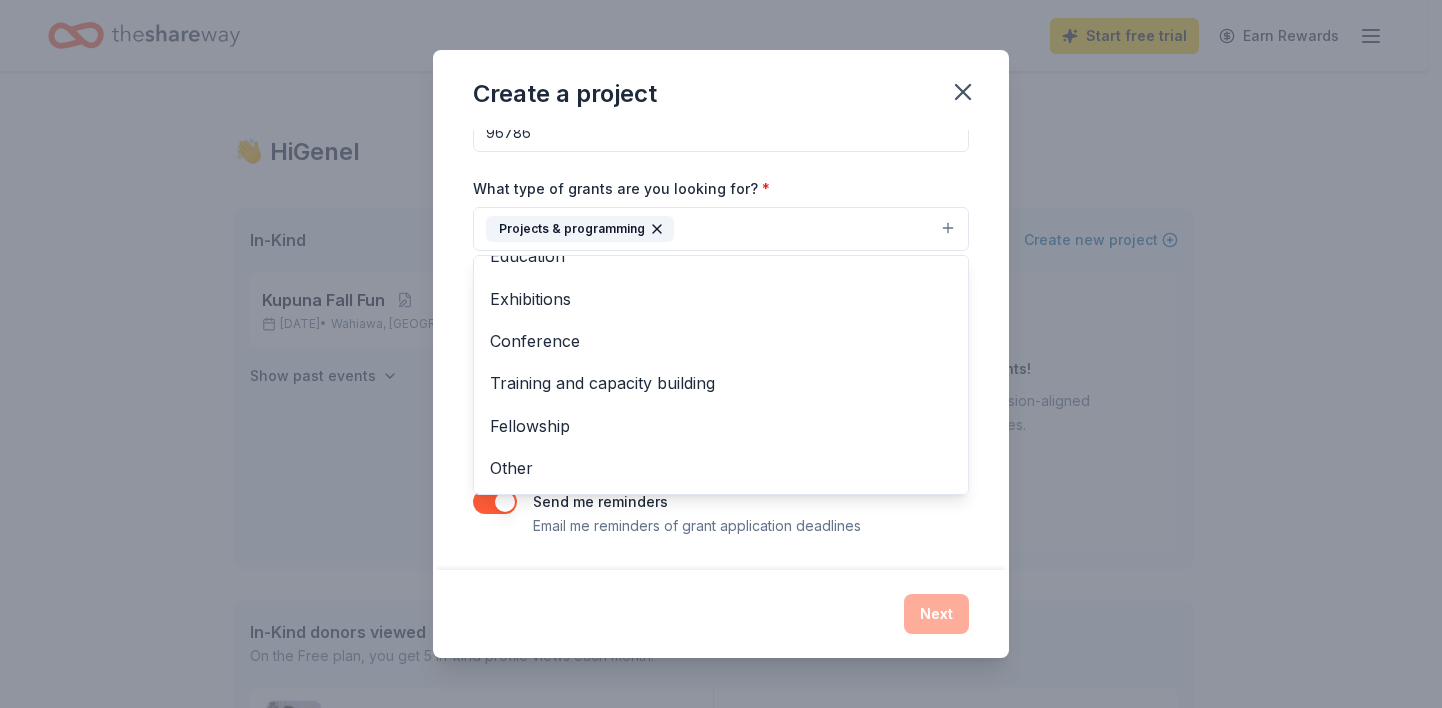 click on "Project name * Kupuna Focus ZIP code * 96786 What type of grants are you looking for? * Projects & programming General operations Capital Scholarship Research Education Exhibitions Conference Training and capacity building Fellowship Other What is your project about? * We use this to match you to relevant grant opportunities.   See examples We recommend at least 300 characters to get the best grant matches. Send me reminders Email me reminders of grant application deadlines" at bounding box center (721, 350) 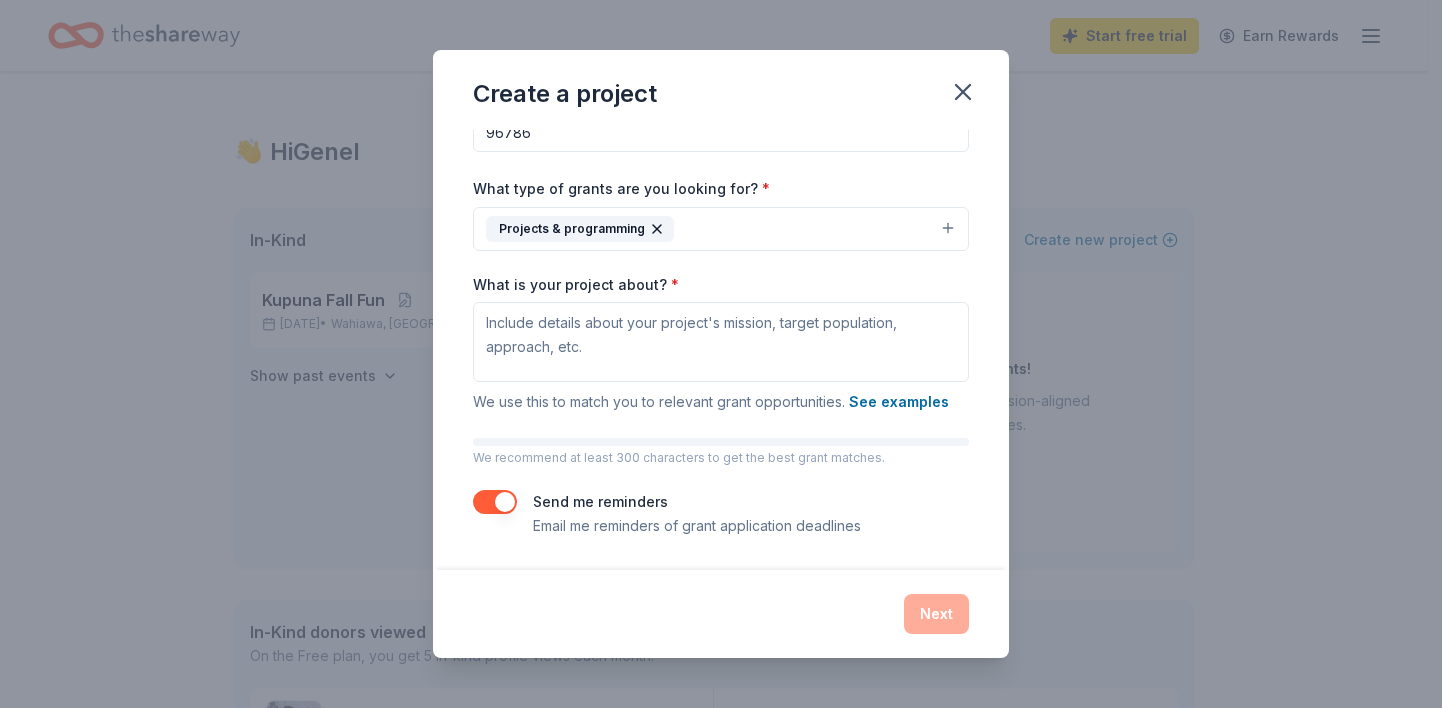 click on "Projects & programming" at bounding box center [721, 229] 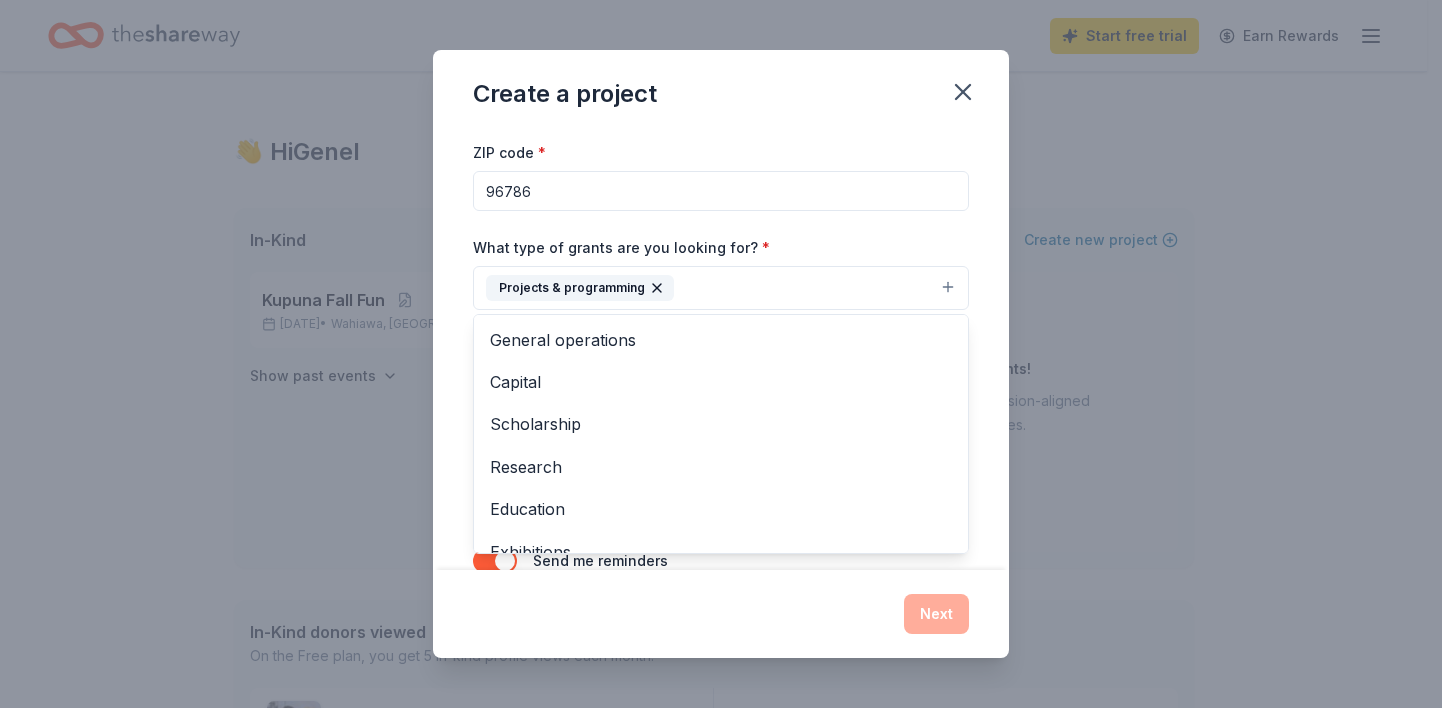 scroll, scrollTop: 86, scrollLeft: 0, axis: vertical 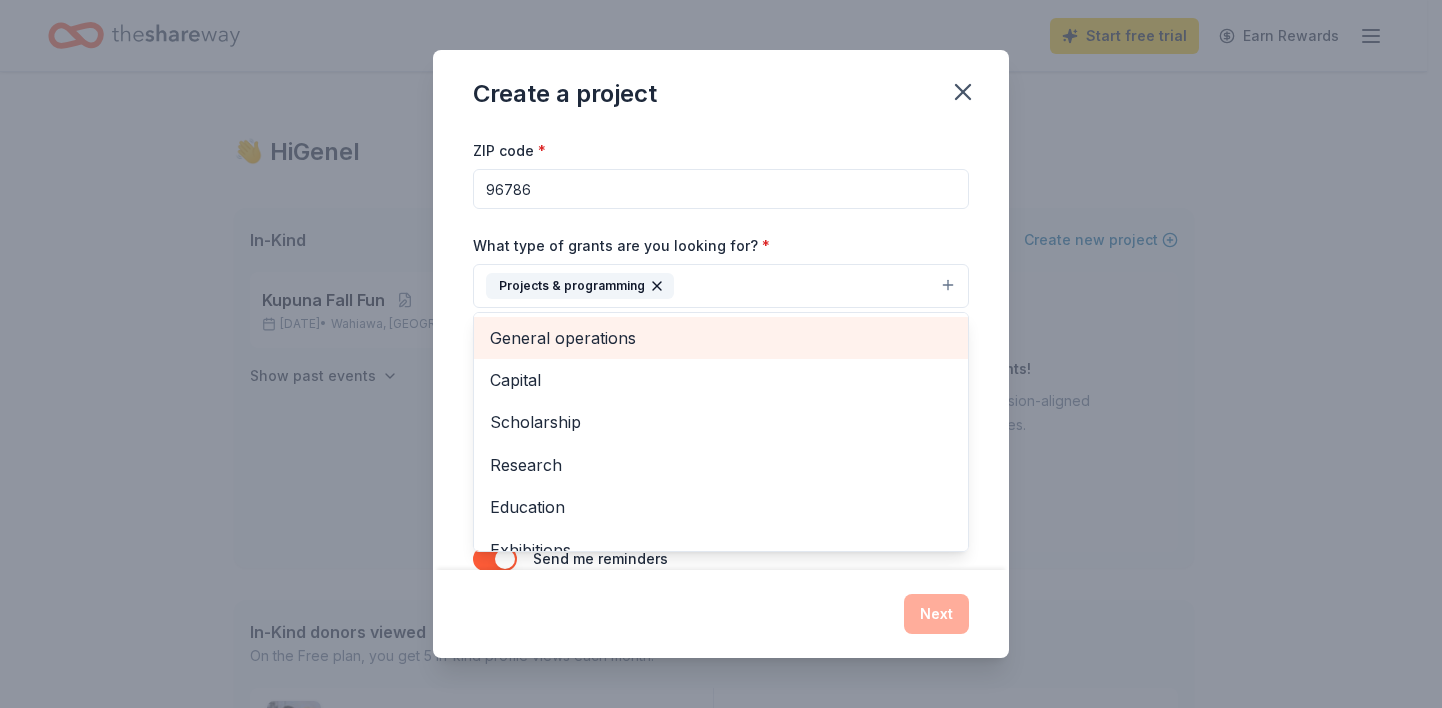 click on "General operations" at bounding box center [721, 338] 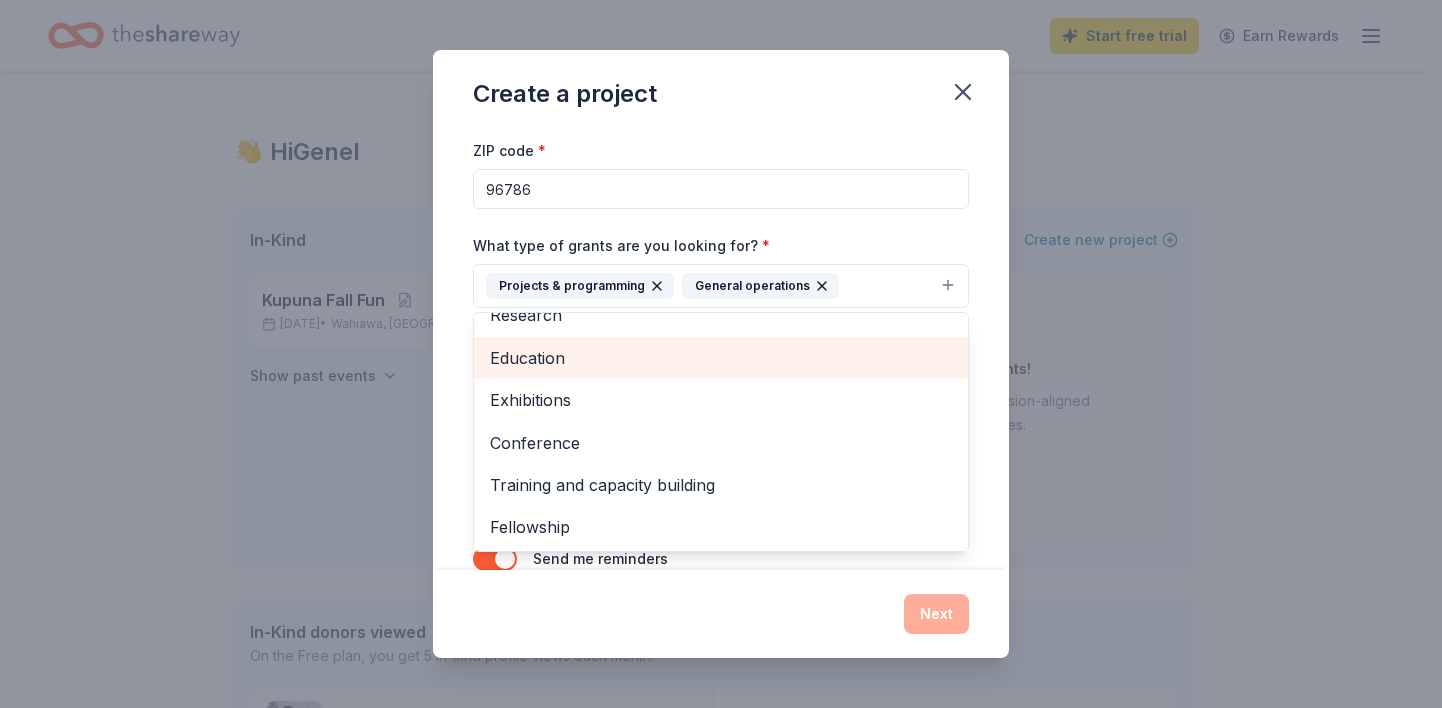 scroll, scrollTop: 152, scrollLeft: 0, axis: vertical 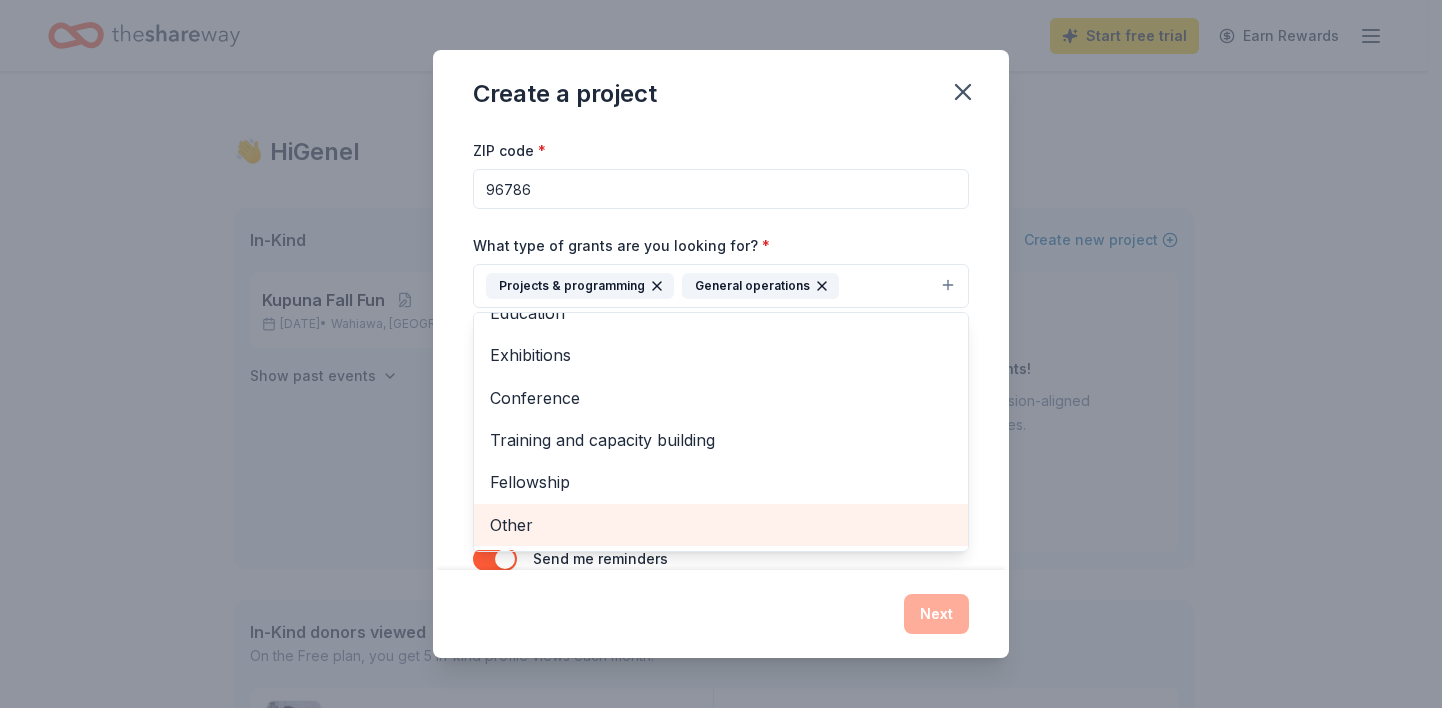 click on "Other" at bounding box center [721, 525] 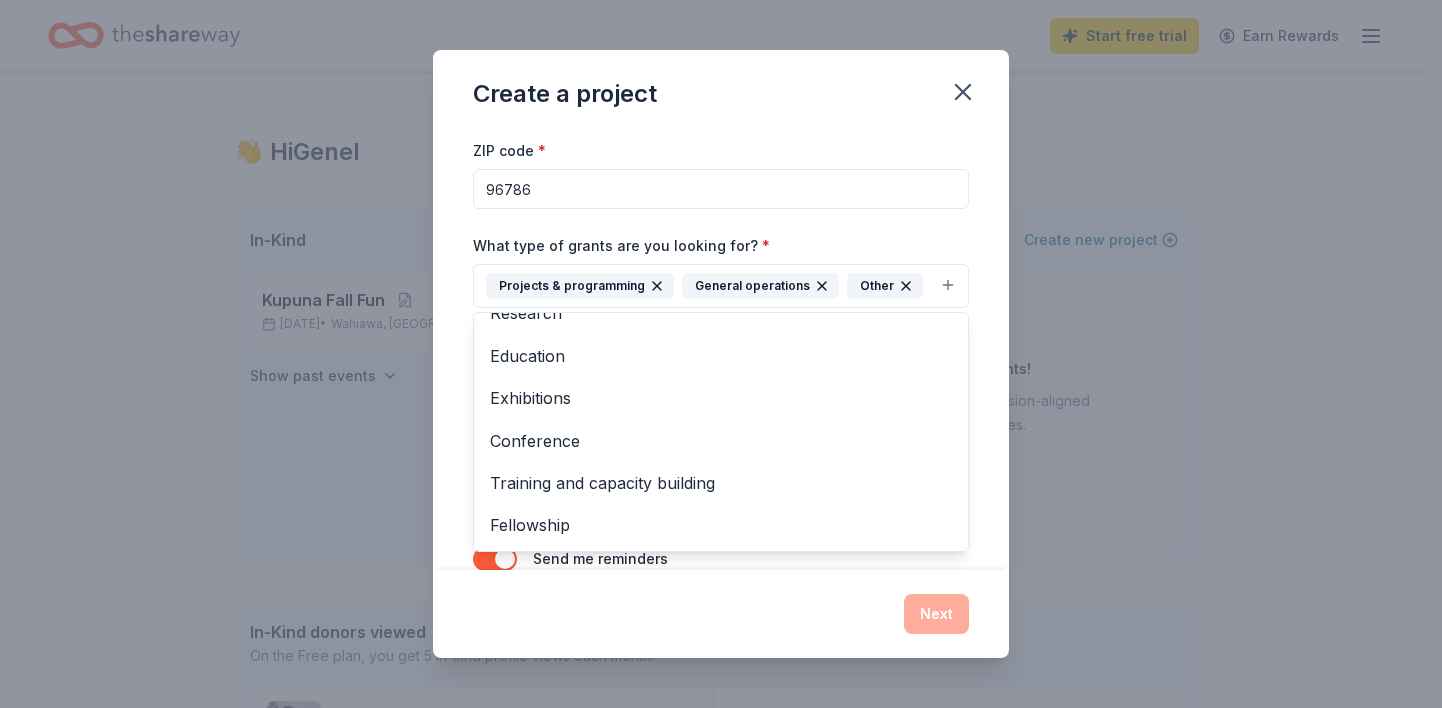 scroll, scrollTop: 109, scrollLeft: 0, axis: vertical 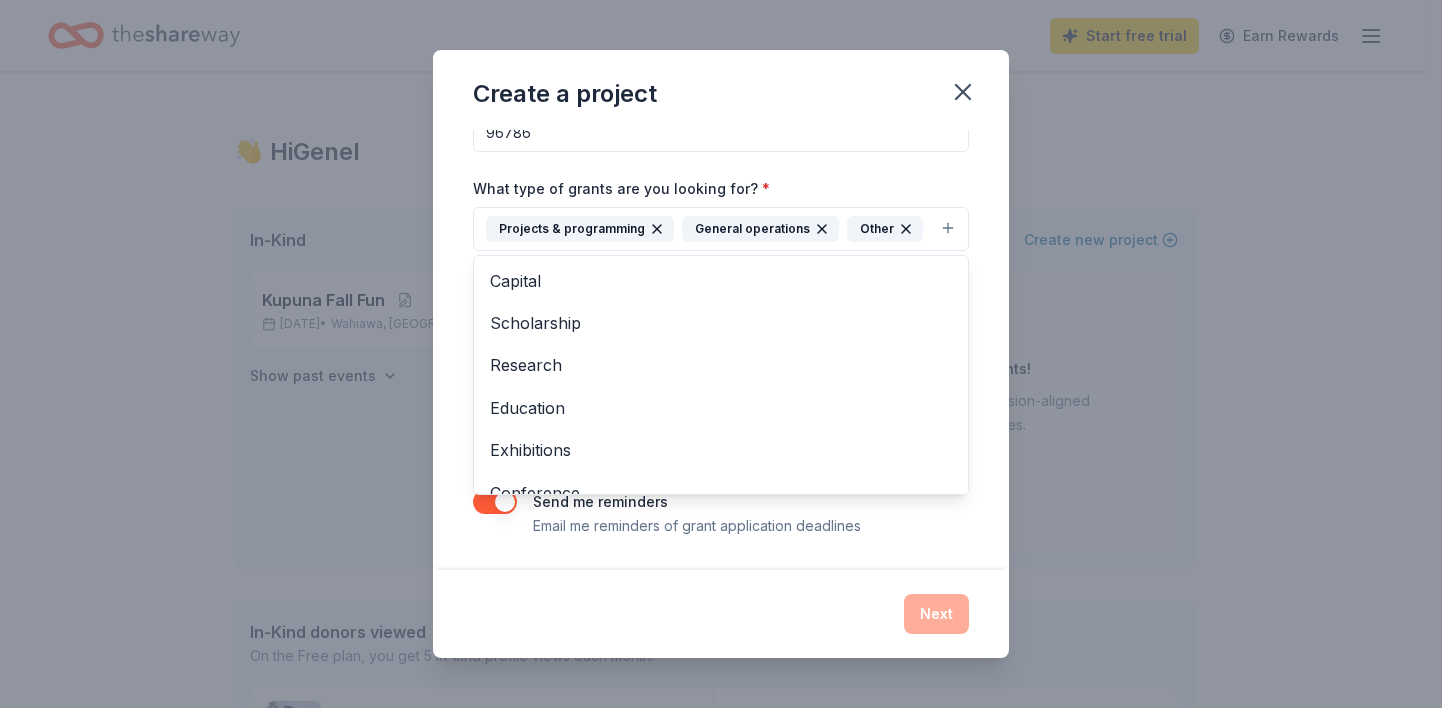 click 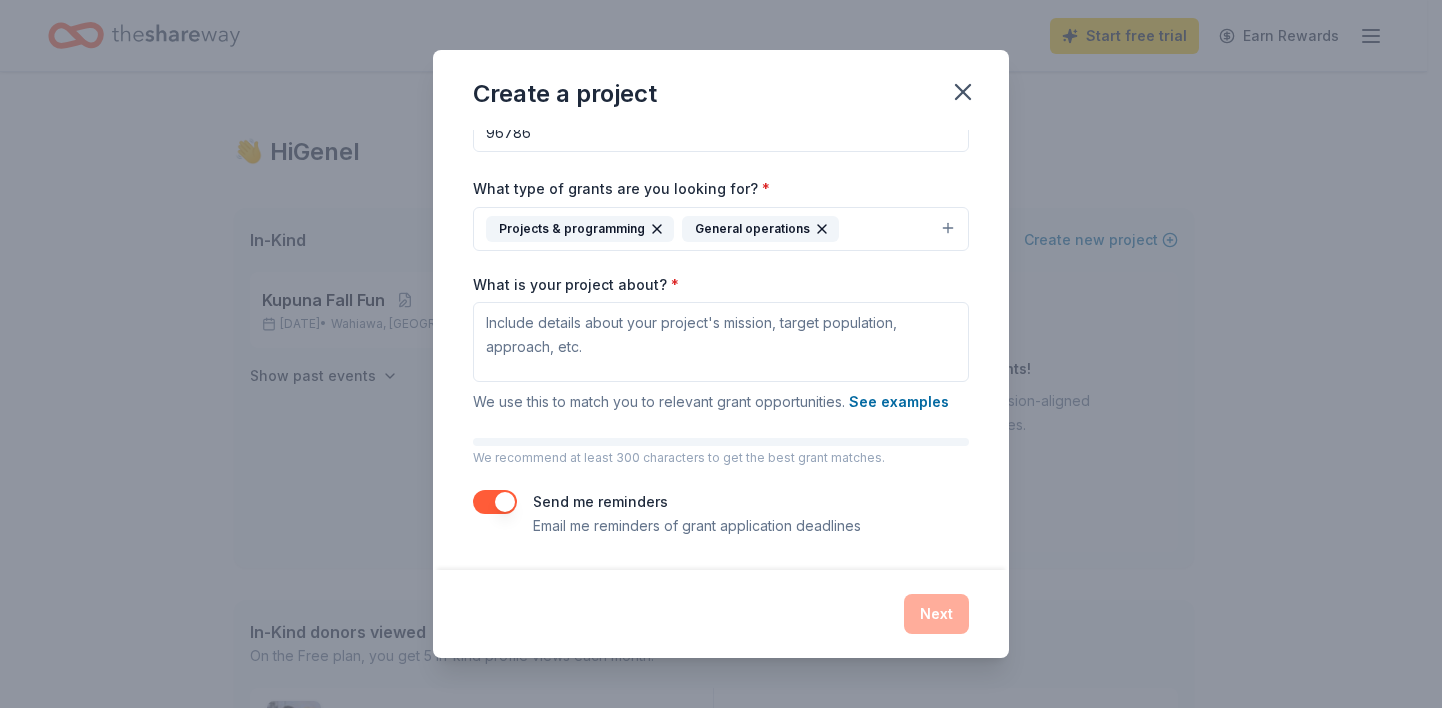 click on "Projects & programming General operations" at bounding box center (721, 229) 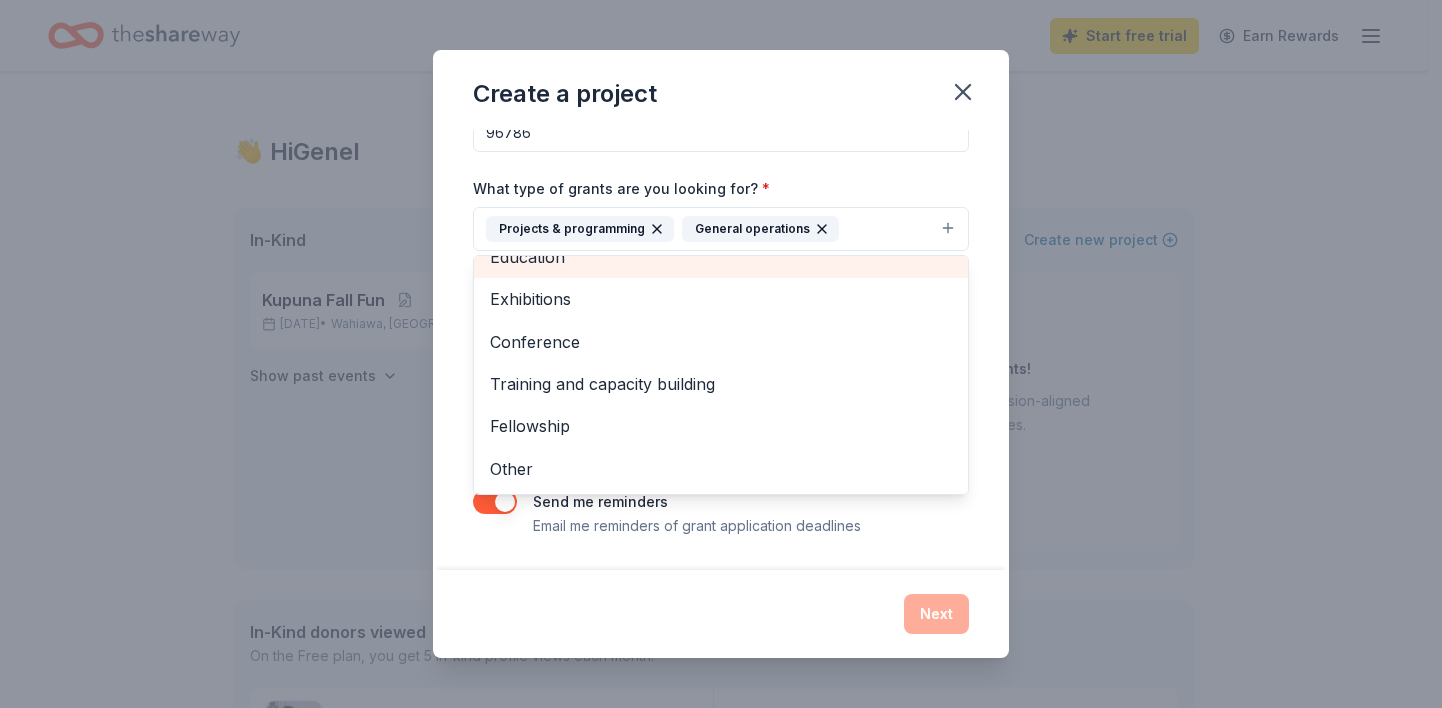 scroll, scrollTop: 152, scrollLeft: 0, axis: vertical 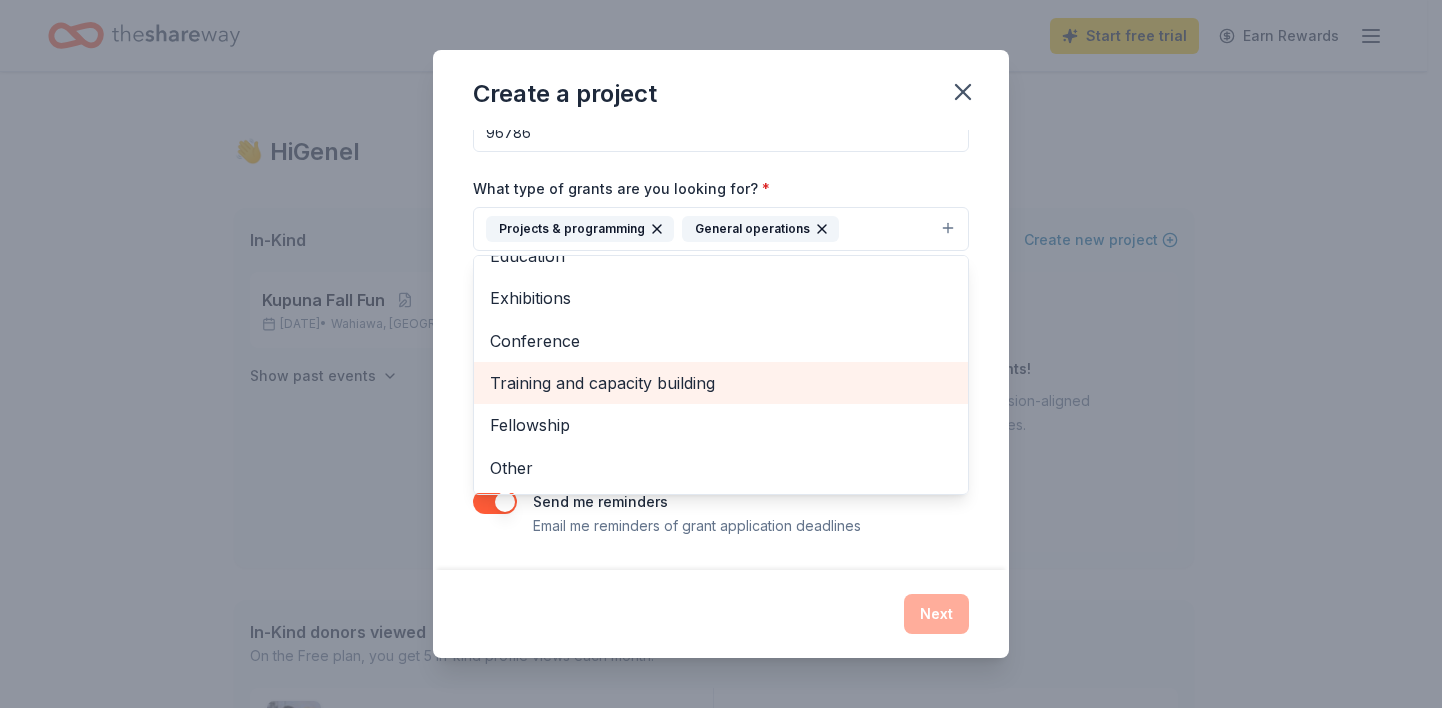click on "Training and capacity building" at bounding box center [721, 383] 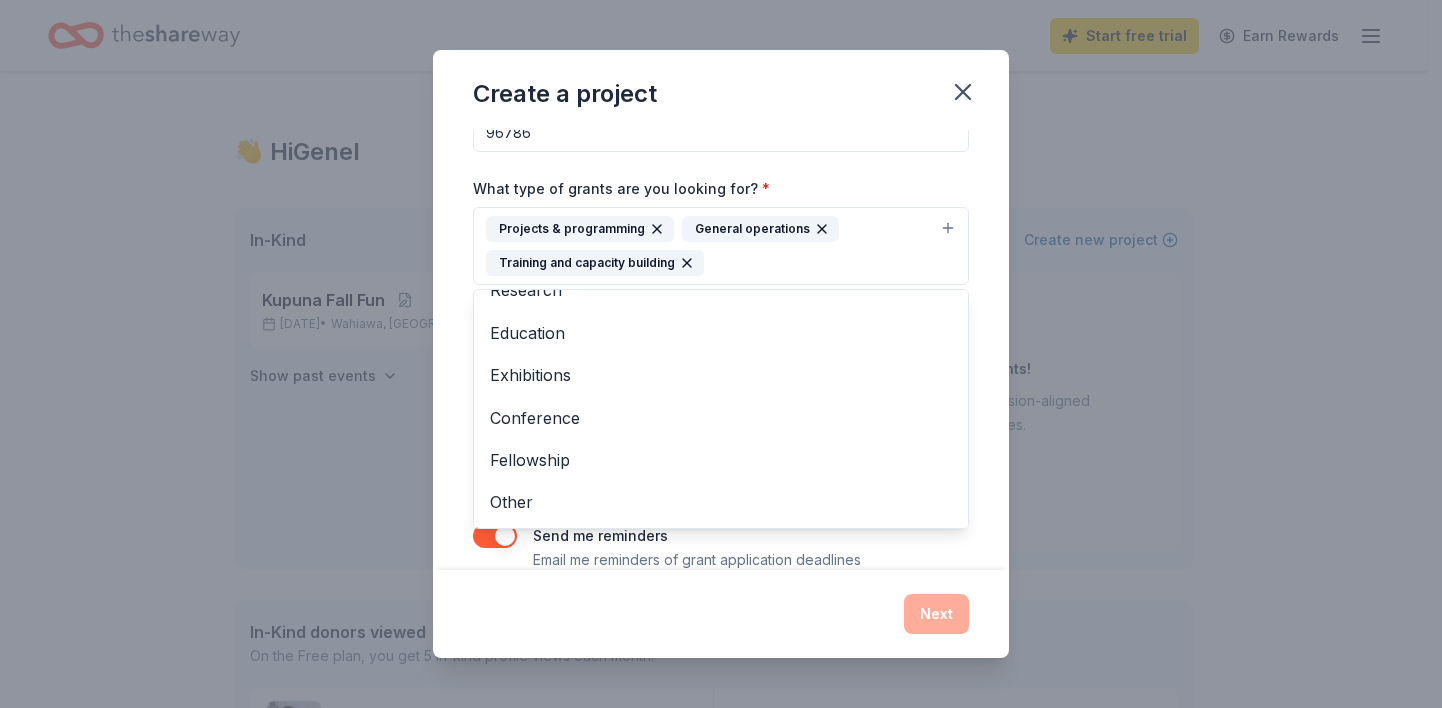 click on "Project name * Kupuna Focus ZIP code * 96786 What type of grants are you looking for? * Projects & programming General operations Training and capacity building Capital Scholarship Research Education Exhibitions Conference Fellowship Other What is your project about? * We use this to match you to relevant grant opportunities.   See examples We recommend at least 300 characters to get the best grant matches. Send me reminders Email me reminders of grant application deadlines" at bounding box center (721, 350) 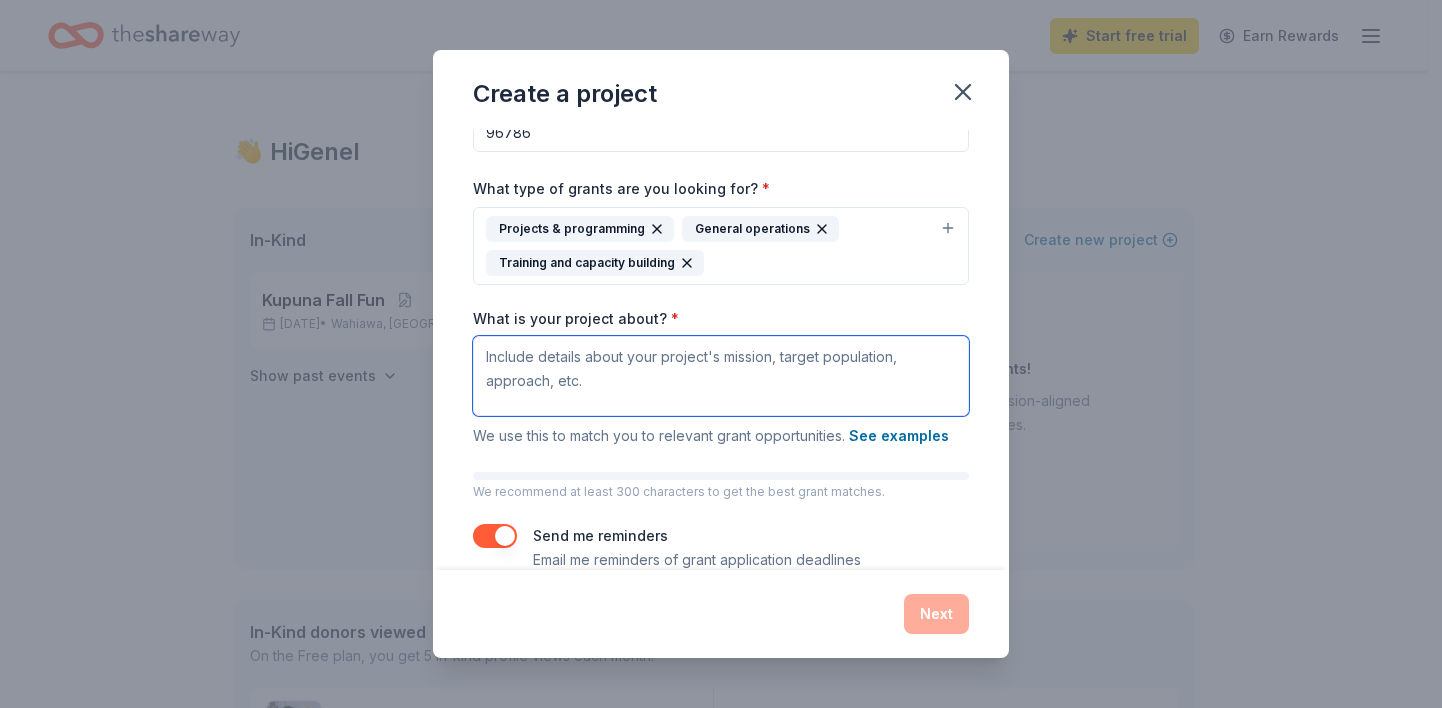 click on "What is your project about? *" at bounding box center (721, 376) 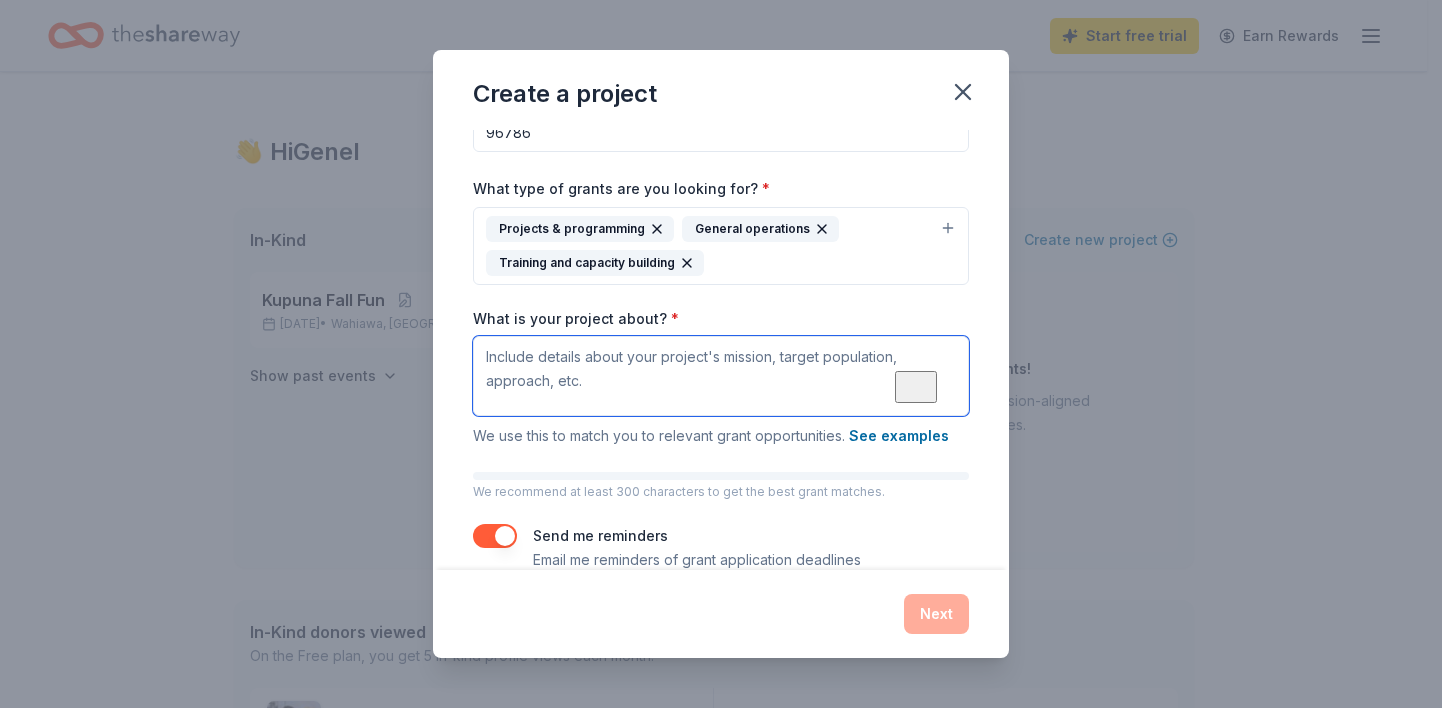 paste on "Aw, nuts. You're not eligible to enroll." 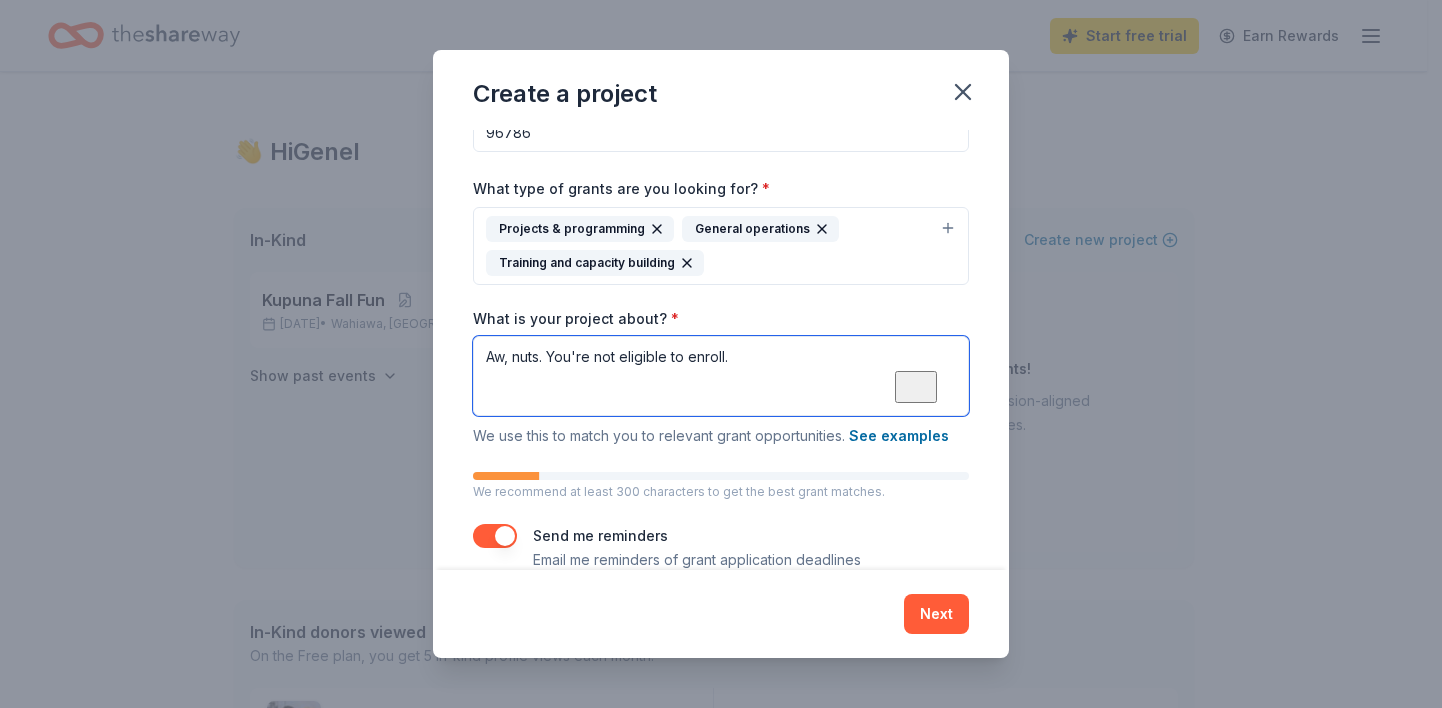 click on "Aw, nuts. You're not eligible to enroll." at bounding box center [721, 376] 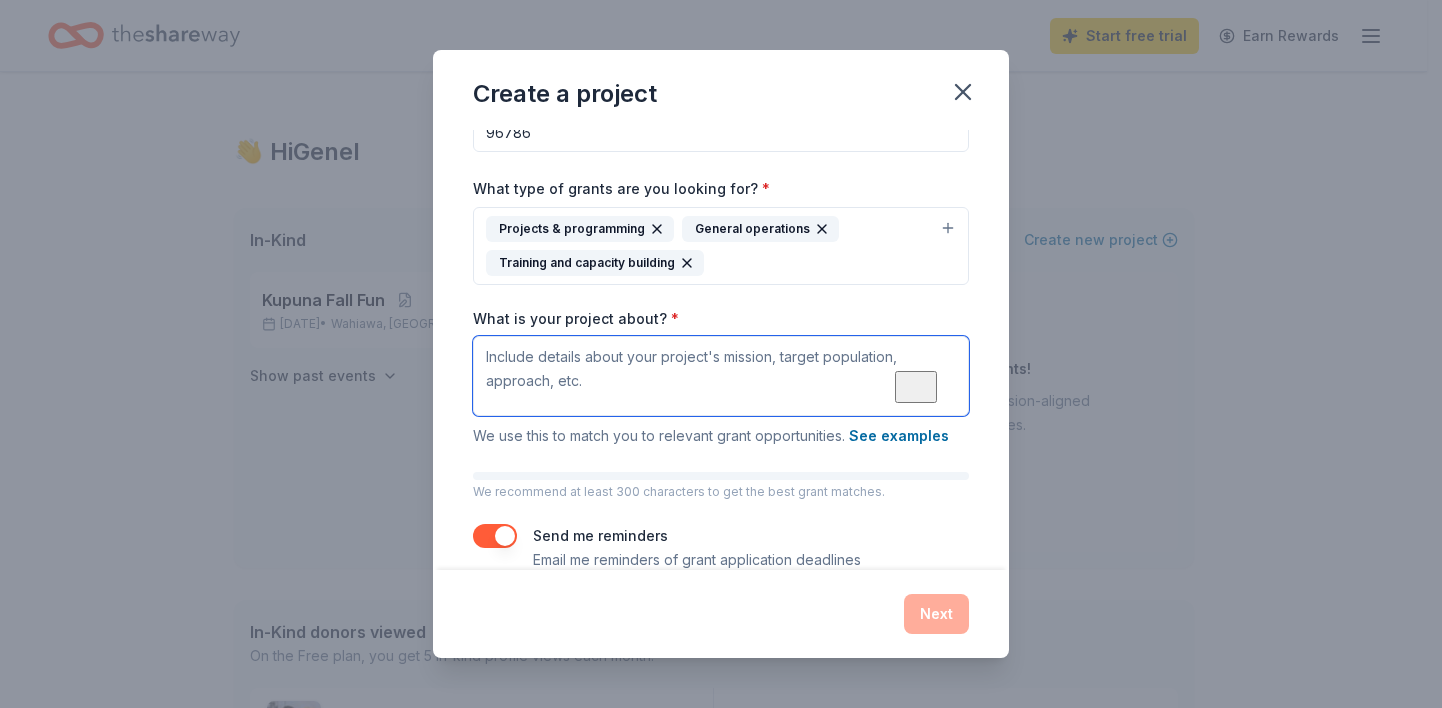 paste on "[MEDICAL_DATA] senior citizens are at-risk for loneliness and isolation, and transportation is often an issue in this demographic.  That’s why we bring the party to them.  We are 100% volunteer based and we have been able to continually bring fun, hands-on, engaging activities and games to these kupuna.
We work with a [MEDICAL_DATA] senior building to bring fun and hope to some of our local kupuna.  Our goal is to help kupuna be physically active and engaging, we believe laughter and joy is good medicine, and all-around human connection benefits both resident & volunteer at these events." 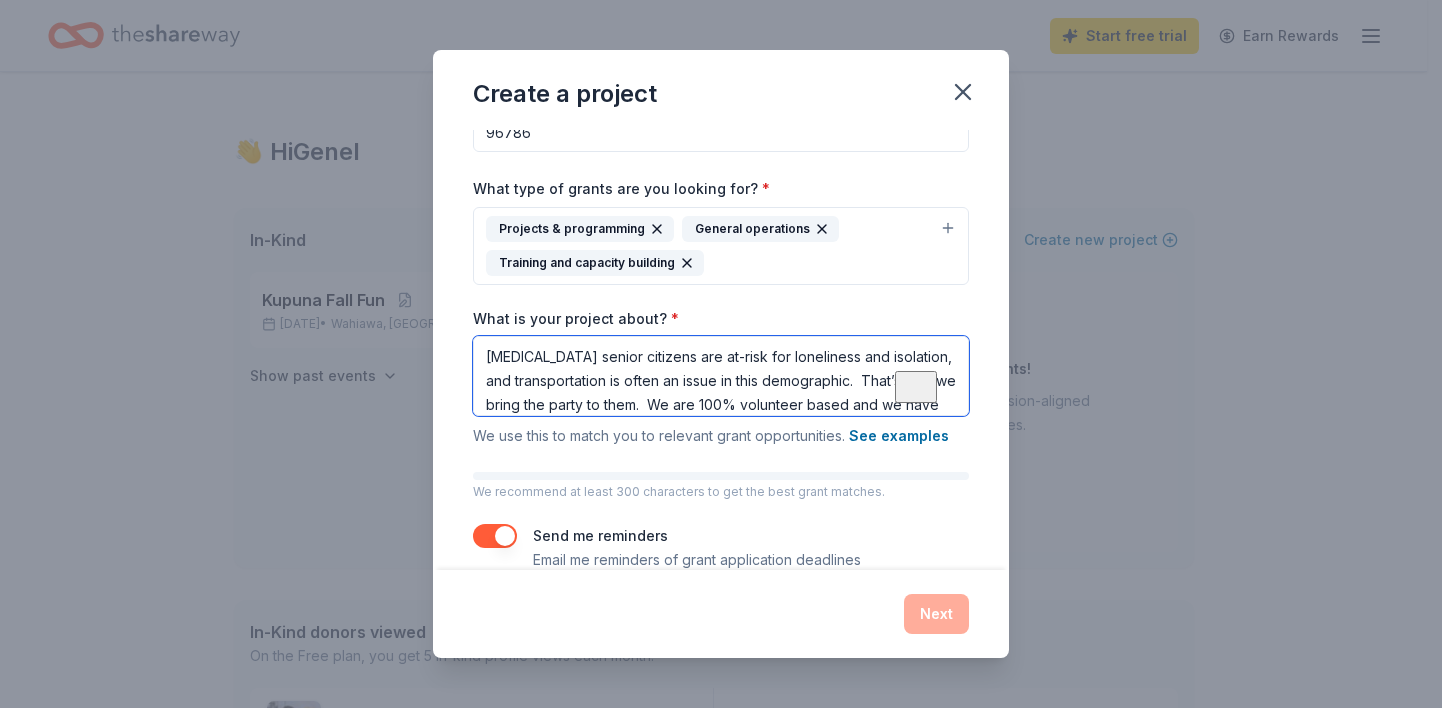 scroll, scrollTop: 91, scrollLeft: 0, axis: vertical 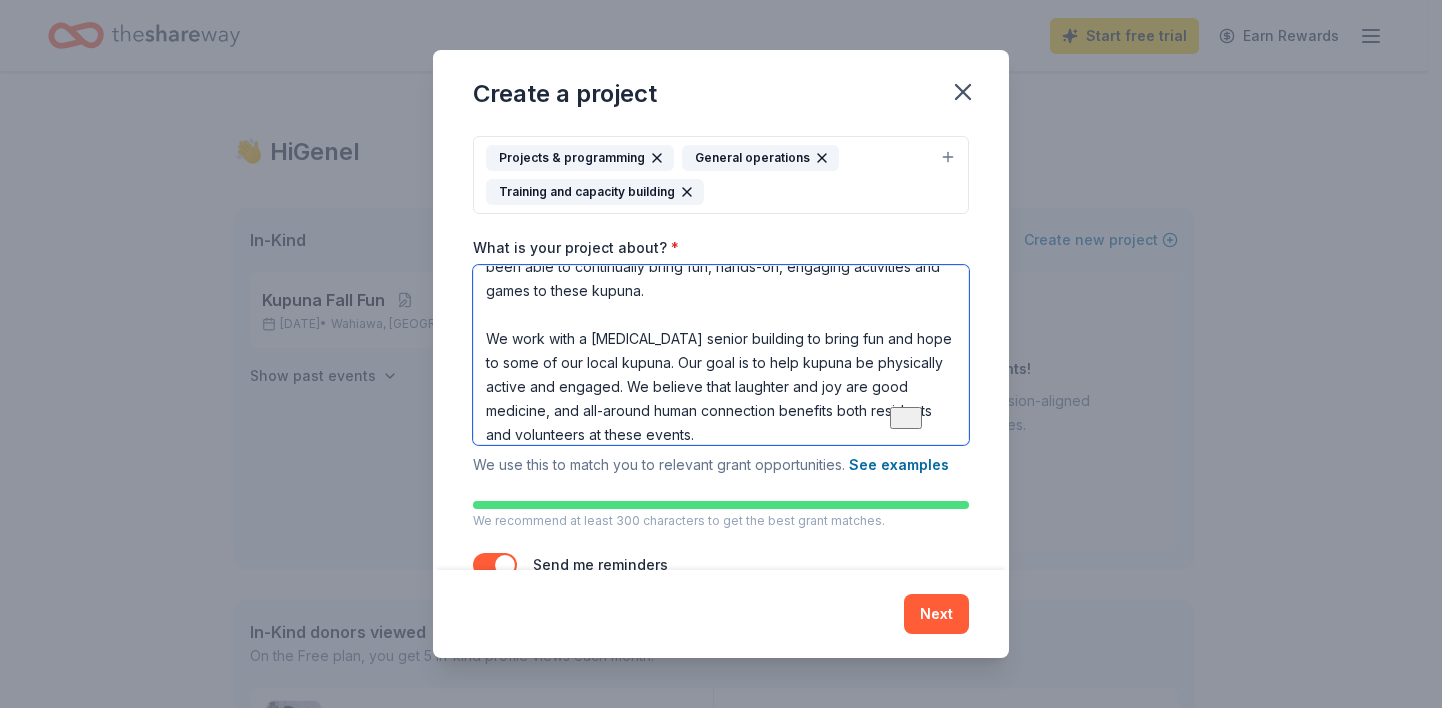 click on "894242  [GEOGRAPHIC_DATA]  [GEOGRAPHIC_DATA] Start free  trial Earn Rewards 👋 Hi  Genel In-Kind Create  new  event   Kupuna Fall Fun [DATE]  •  [GEOGRAPHIC_DATA], [GEOGRAPHIC_DATA] View   event   Show past events Grants New Create  new  project   Introducing Grants! Discover thousands of mission-aligned grant opportunities. Learn more In-Kind donors viewed On the Free plan, you get 5 in-kind profile views each month. Walmart 4.3 Gift card(s), products sold at Walmart Target 4.3 Gift cards ($50-100 value, with a maximum donation of $500 per year) You have   3  more   in-kind  profile  views   left this month.  Grants viewed On the Free plan, you get 5 grant profile views each month. You have not yet viewed any  grant  profiles this month. Create a new  project   to view  grants . Product Blog Pricing Legal Email ©  2025  TheShareWay. All rights reserved. * * *" at bounding box center [721, 354] 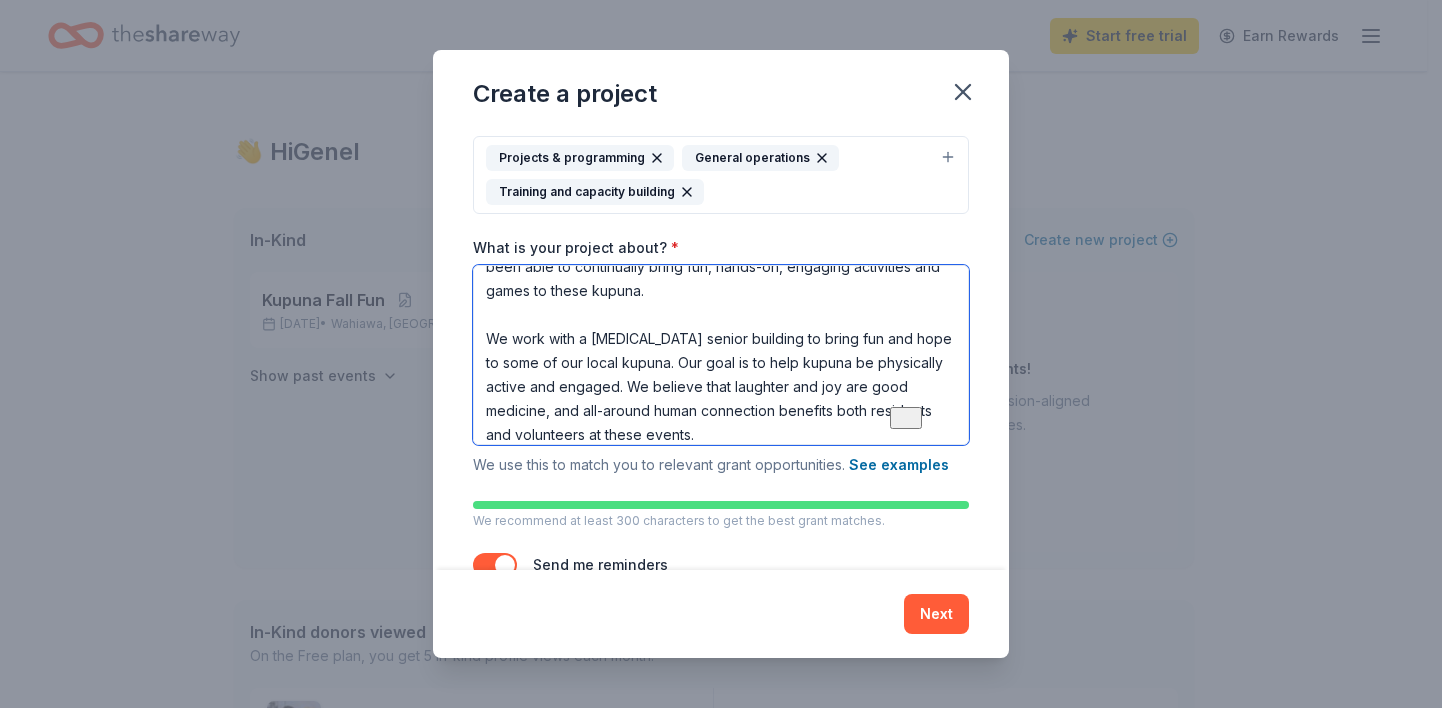 scroll, scrollTop: 177, scrollLeft: 0, axis: vertical 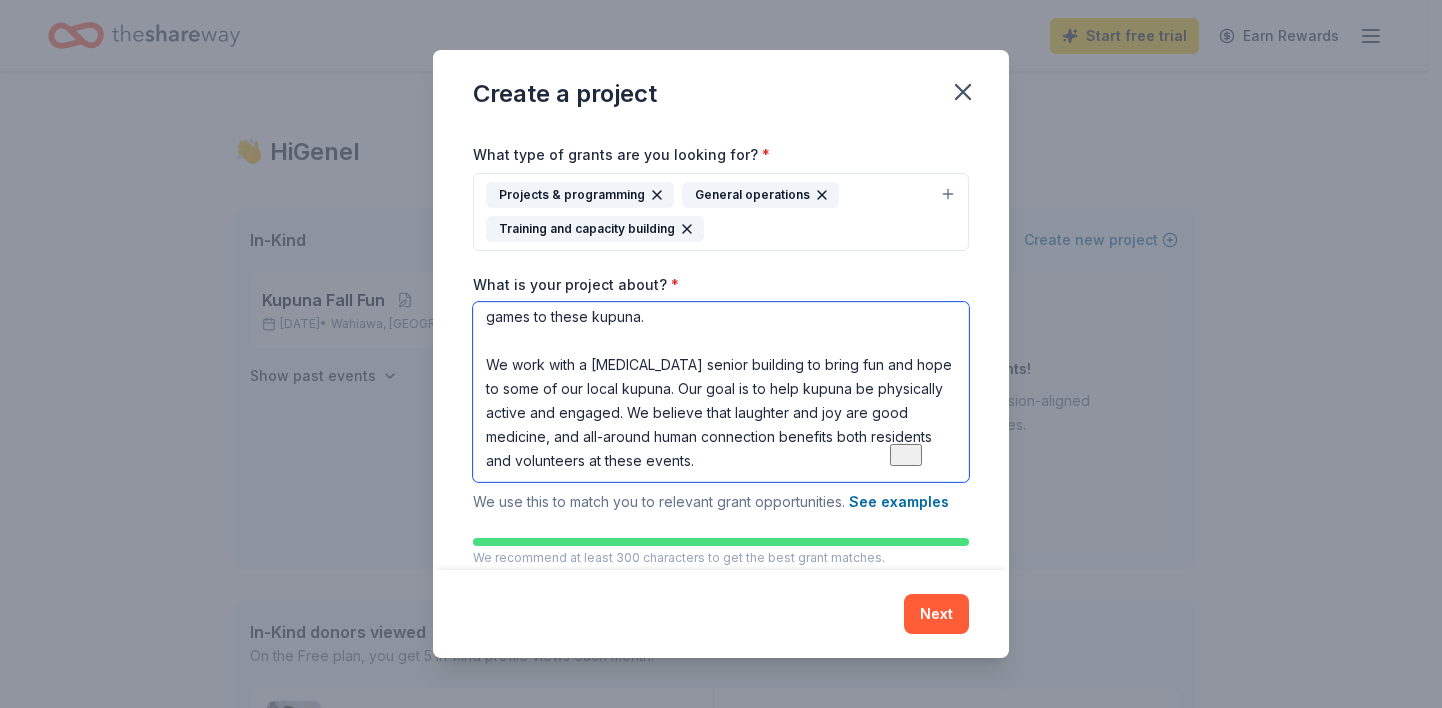 click on "[MEDICAL_DATA] senior citizens are at-risk for loneliness and isolation, and transportation is often an issue in this demographic.  That’s why we bring the party to them.  We are 100% volunteer based and we have been able to continually bring fun, hands-on, engaging activities and games to these kupuna.
We work with a [MEDICAL_DATA] senior building to bring fun and hope to some of our local kupuna. Our goal is to help kupuna be physically active and engaged. We believe that laughter and joy are good medicine, and all-around human connection benefits both residents and volunteers at these events." at bounding box center (721, 392) 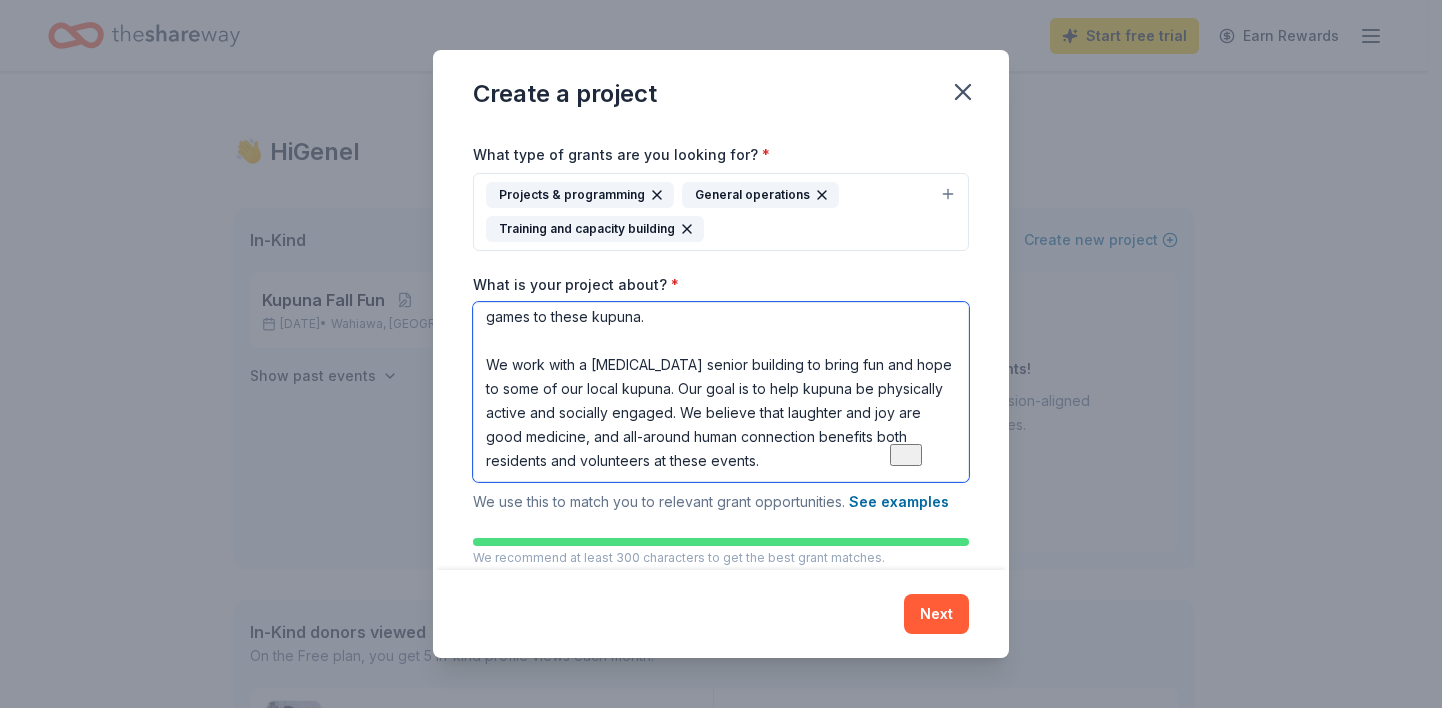 scroll, scrollTop: 218, scrollLeft: 0, axis: vertical 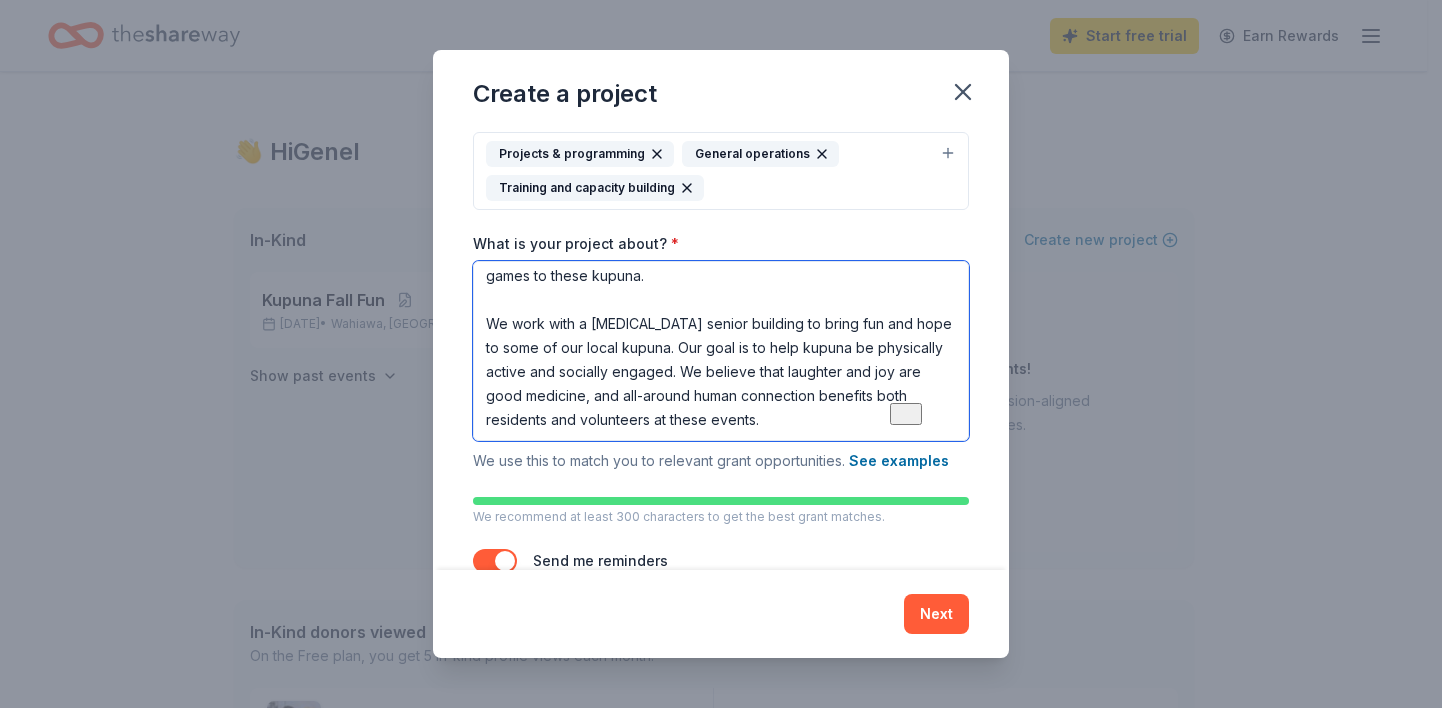 drag, startPoint x: 855, startPoint y: 427, endPoint x: 475, endPoint y: 327, distance: 392.93765 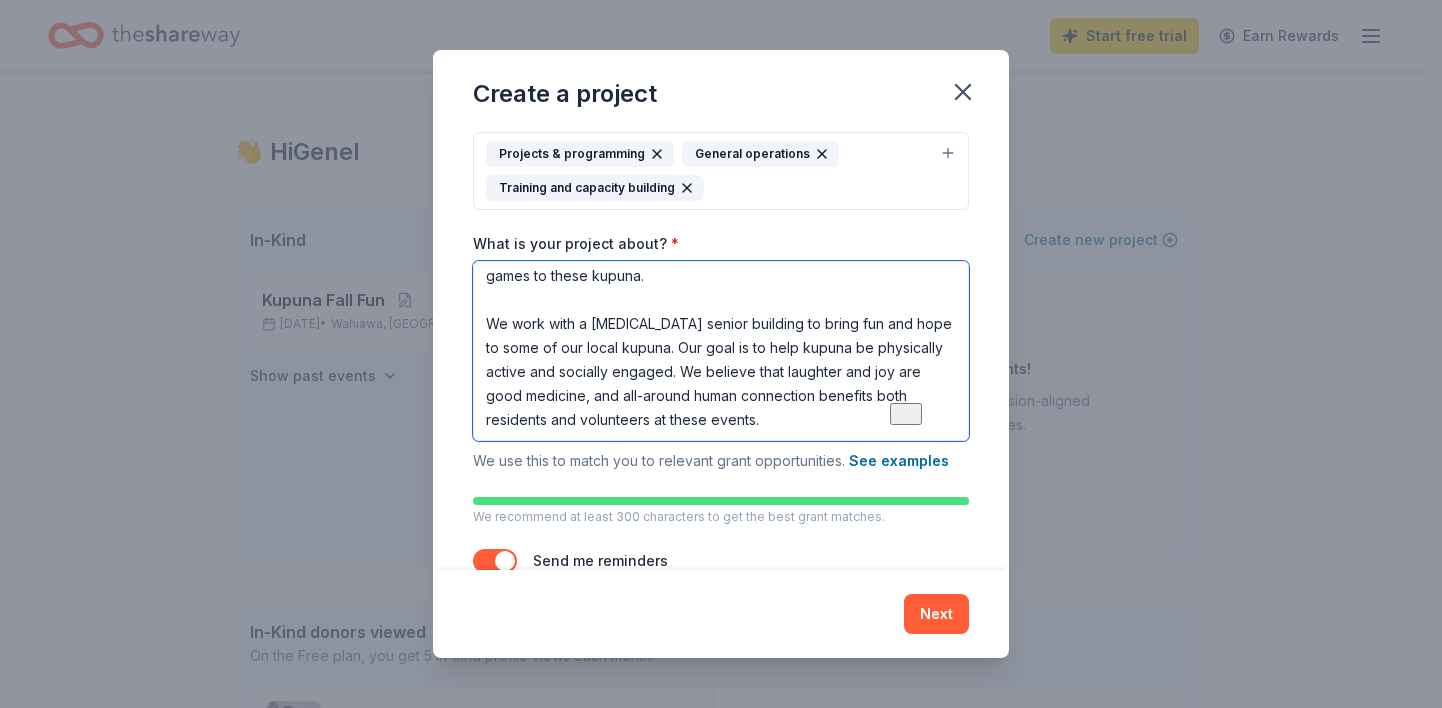 click on "[MEDICAL_DATA] senior citizens are at-risk for loneliness and isolation, and transportation is often an issue in this demographic.  That’s why we bring the party to them.  We are 100% volunteer based and we have been able to continually bring fun, hands-on, engaging activities and games to these kupuna.
We work with a [MEDICAL_DATA] senior building to bring fun and hope to some of our local kupuna. Our goal is to help kupuna be physically active and socially engaged. We believe that laughter and joy are good medicine, and all-around human connection benefits both residents and volunteers at these events." at bounding box center (721, 351) 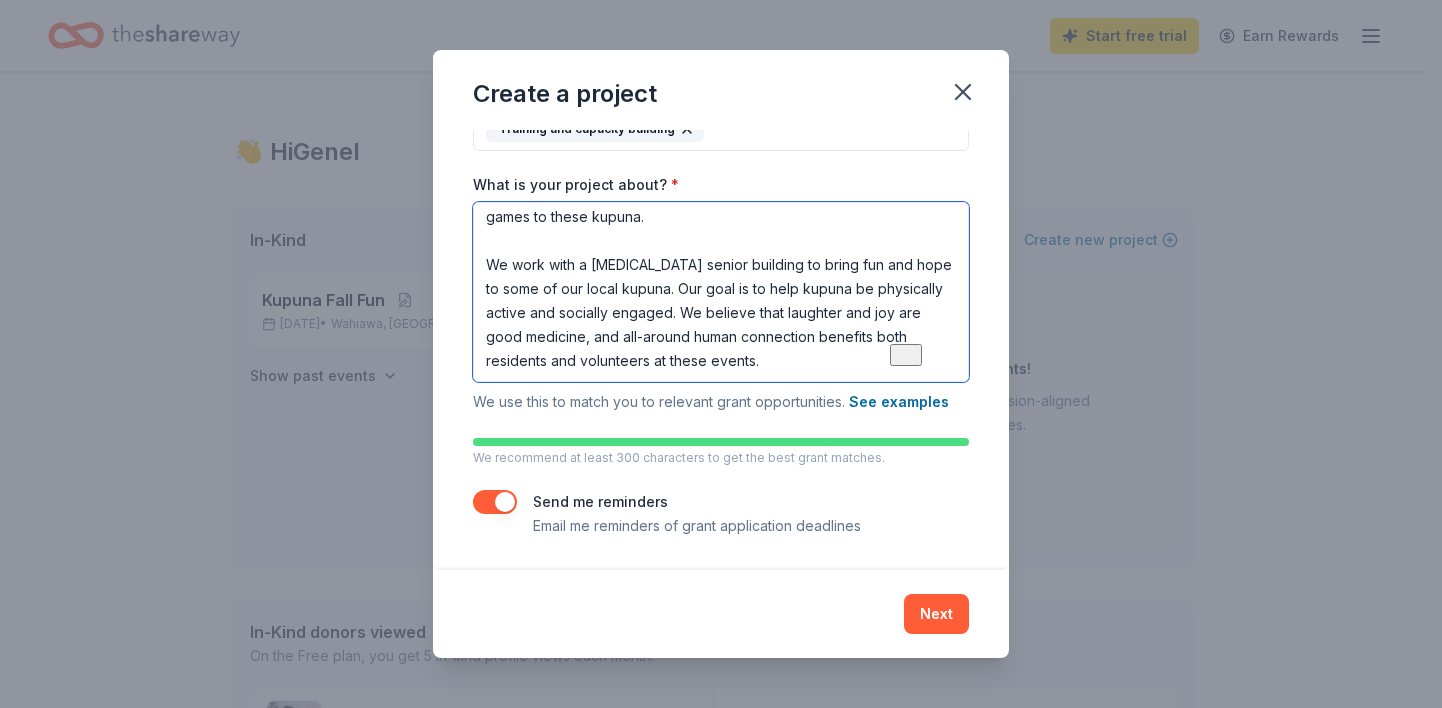 click on "[MEDICAL_DATA] senior citizens are at-risk for loneliness and isolation, and transportation is often an issue in this demographic.  That’s why we bring the party to them.  We are 100% volunteer based and we have been able to continually bring fun, hands-on, engaging activities and games to these kupuna.
We work with a [MEDICAL_DATA] senior building to bring fun and hope to some of our local kupuna. Our goal is to help kupuna be physically active and socially engaged. We believe that laughter and joy are good medicine, and all-around human connection benefits both residents and volunteers at these events." at bounding box center [721, 292] 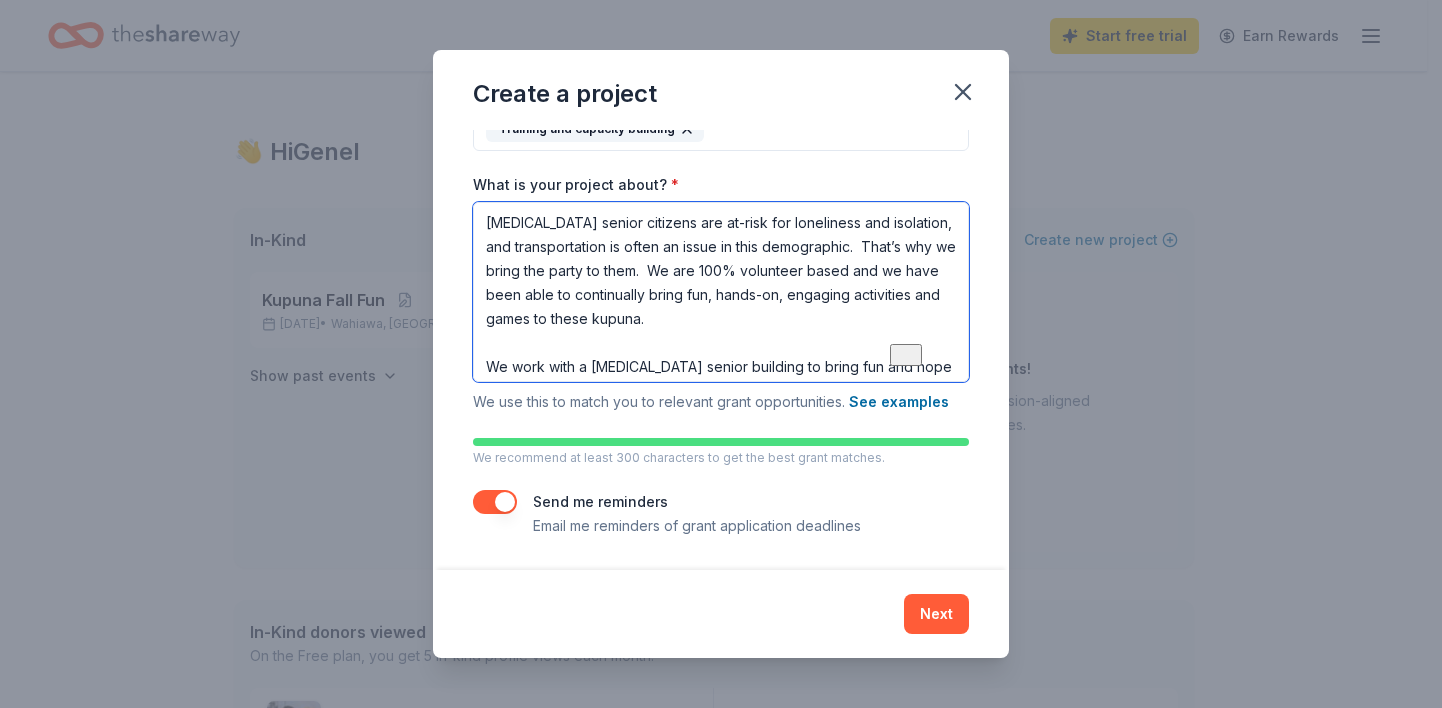 scroll, scrollTop: 0, scrollLeft: 0, axis: both 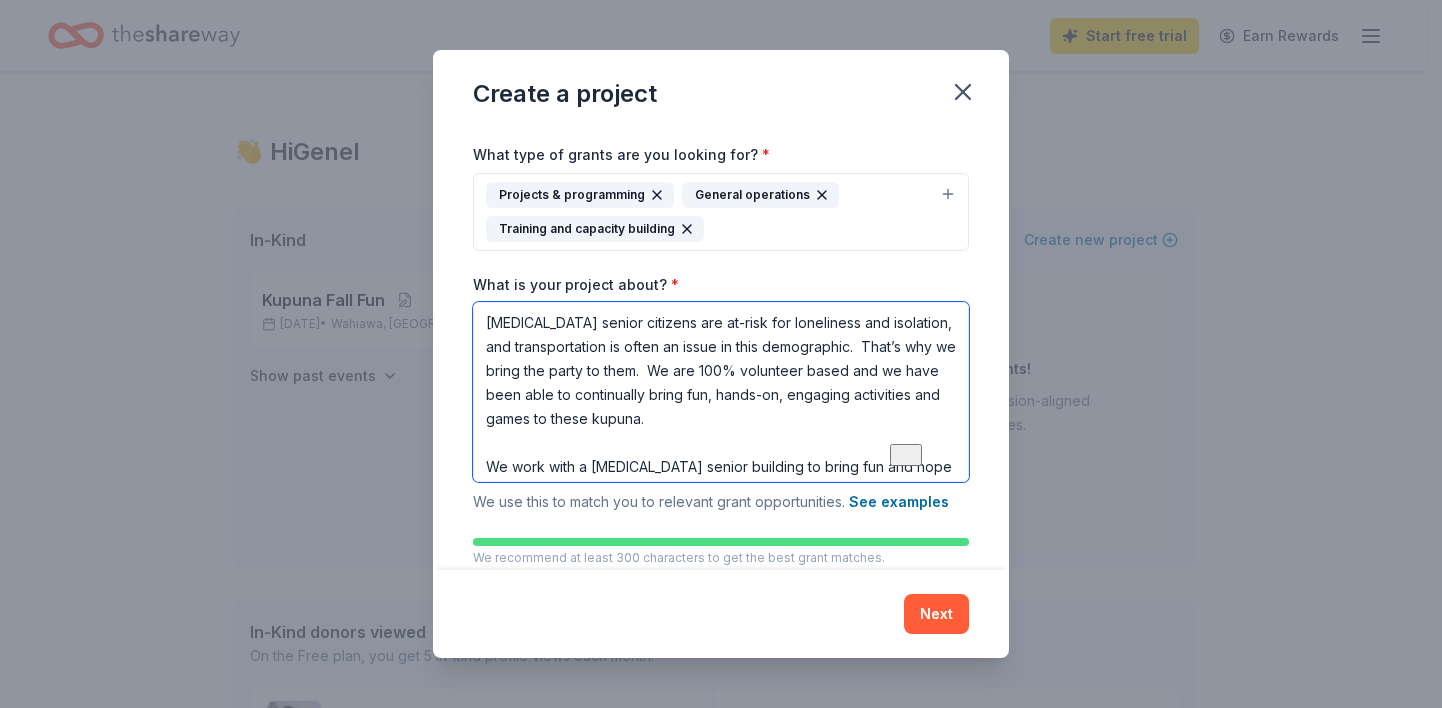 click on "[MEDICAL_DATA] senior citizens are at-risk for loneliness and isolation, and transportation is often an issue in this demographic.  That’s why we bring the party to them.  We are 100% volunteer based and we have been able to continually bring fun, hands-on, engaging activities and games to these kupuna.
We work with a [MEDICAL_DATA] senior building to bring fun and hope to some of our local kupuna. Our goal is to help kupuna be physically active and socially engaged. We believe that laughter and joy are good medicine, and all-around human connection benefits both residents and volunteers at these events." at bounding box center [721, 392] 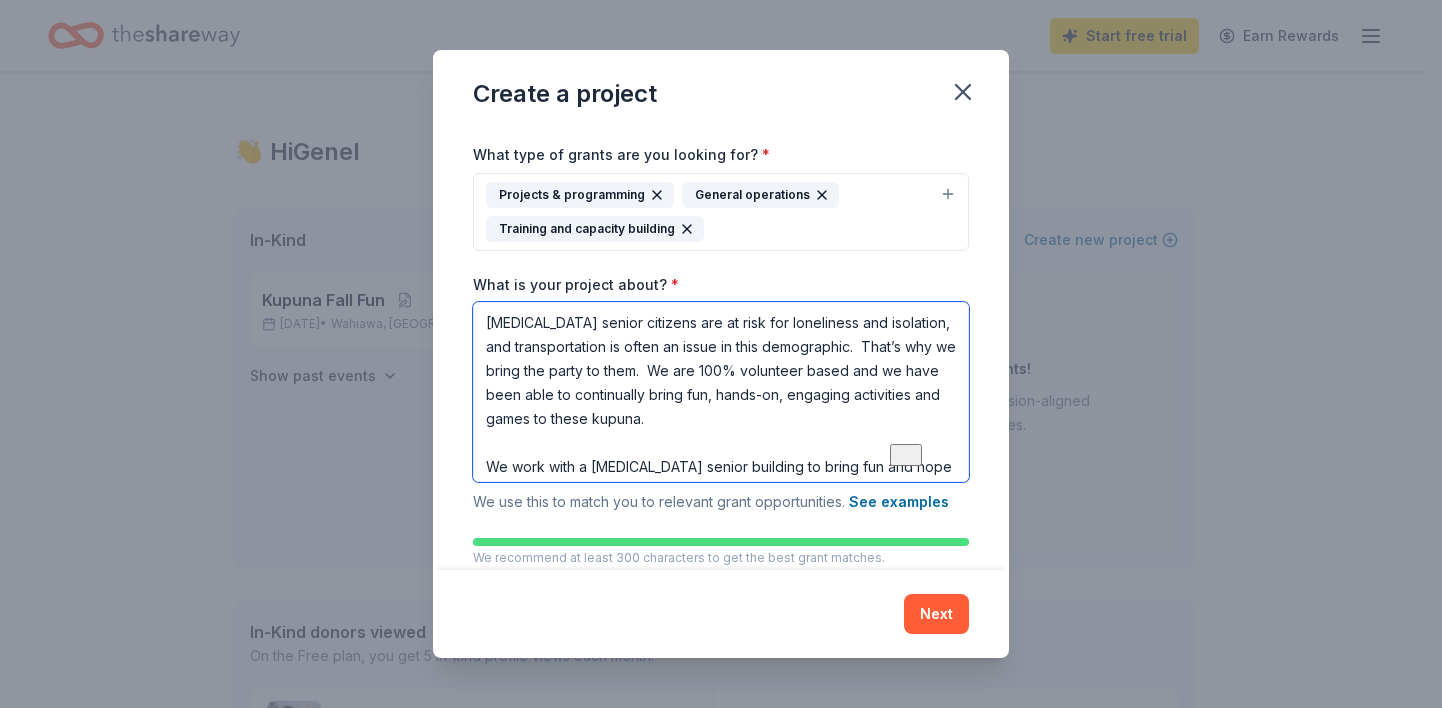 click on "894242  [GEOGRAPHIC_DATA]  [GEOGRAPHIC_DATA] Start free  trial Earn Rewards 👋 Hi  Genel In-Kind Create  new  event   Kupuna Fall Fun [DATE]  •  [GEOGRAPHIC_DATA], [GEOGRAPHIC_DATA] View   event   Show past events Grants New Create  new  project   Introducing Grants! Discover thousands of mission-aligned grant opportunities. Learn more In-Kind donors viewed On the Free plan, you get 5 in-kind profile views each month. Walmart 4.3 Gift card(s), products sold at Walmart Target 4.3 Gift cards ($50-100 value, with a maximum donation of $500 per year) You have   3  more   in-kind  profile  views   left this month.  Grants viewed On the Free plan, you get 5 grant profile views each month. You have not yet viewed any  grant  profiles this month. Create a new  project   to view  grants . Product Blog Pricing Legal Email ©  2025  TheShareWay. All rights reserved. * * *" at bounding box center [721, 354] 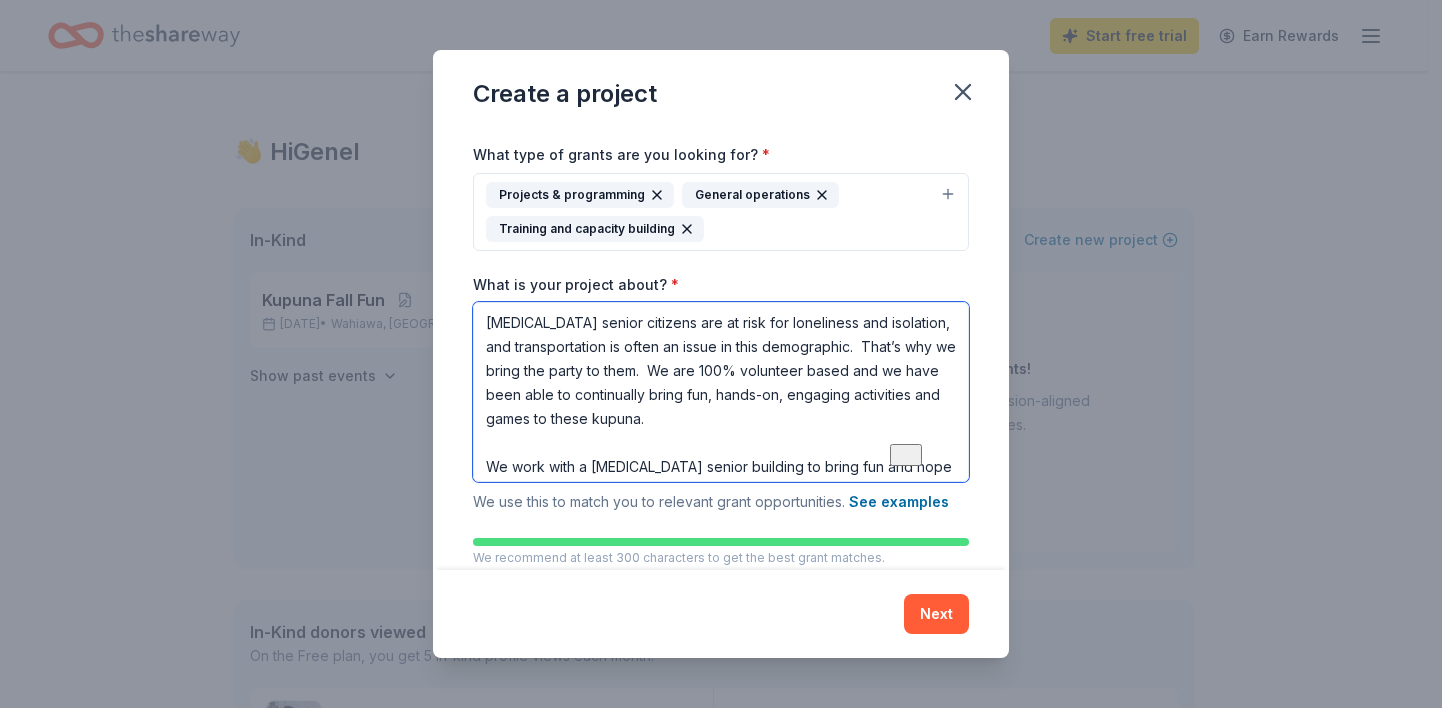 click on "894242  [GEOGRAPHIC_DATA]  [GEOGRAPHIC_DATA] Start free  trial Earn Rewards 👋 Hi  Genel In-Kind Create  new  event   Kupuna Fall Fun [DATE]  •  [GEOGRAPHIC_DATA], [GEOGRAPHIC_DATA] View   event   Show past events Grants New Create  new  project   Introducing Grants! Discover thousands of mission-aligned grant opportunities. Learn more In-Kind donors viewed On the Free plan, you get 5 in-kind profile views each month. Walmart 4.3 Gift card(s), products sold at Walmart Target 4.3 Gift cards ($50-100 value, with a maximum donation of $500 per year) You have   3  more   in-kind  profile  views   left this month.  Grants viewed On the Free plan, you get 5 grant profile views each month. You have not yet viewed any  grant  profiles this month. Create a new  project   to view  grants . Product Blog Pricing Legal Email ©  2025  TheShareWay. All rights reserved. * * *" at bounding box center [721, 354] 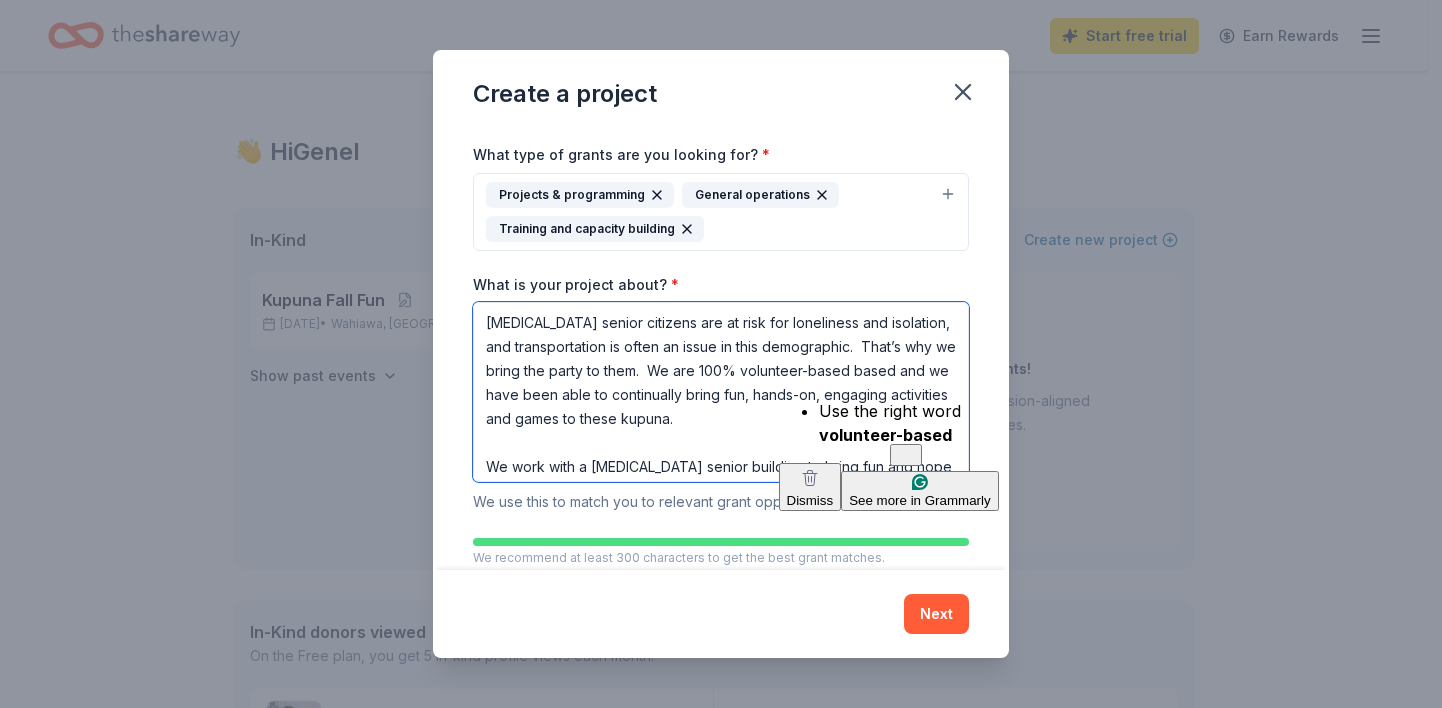 click on "894242  [GEOGRAPHIC_DATA]  [GEOGRAPHIC_DATA] Start free  trial Earn Rewards 👋 Hi  Genel In-Kind Create  new  event   Kupuna Fall Fun [DATE]  •  [GEOGRAPHIC_DATA], [GEOGRAPHIC_DATA] View   event   Show past events Grants New Create  new  project   Introducing Grants! Discover thousands of mission-aligned grant opportunities. Learn more In-Kind donors viewed On the Free plan, you get 5 in-kind profile views each month. Walmart 4.3 Gift card(s), products sold at Walmart Target 4.3 Gift cards ($50-100 value, with a maximum donation of $500 per year) You have   3  more   in-kind  profile  views   left this month.  Grants viewed On the Free plan, you get 5 grant profile views each month. You have not yet viewed any  grant  profiles this month. Create a new  project   to view  grants . Product Blog Pricing Legal Email ©  2025  TheShareWay. All rights reserved. * * *" at bounding box center (721, 354) 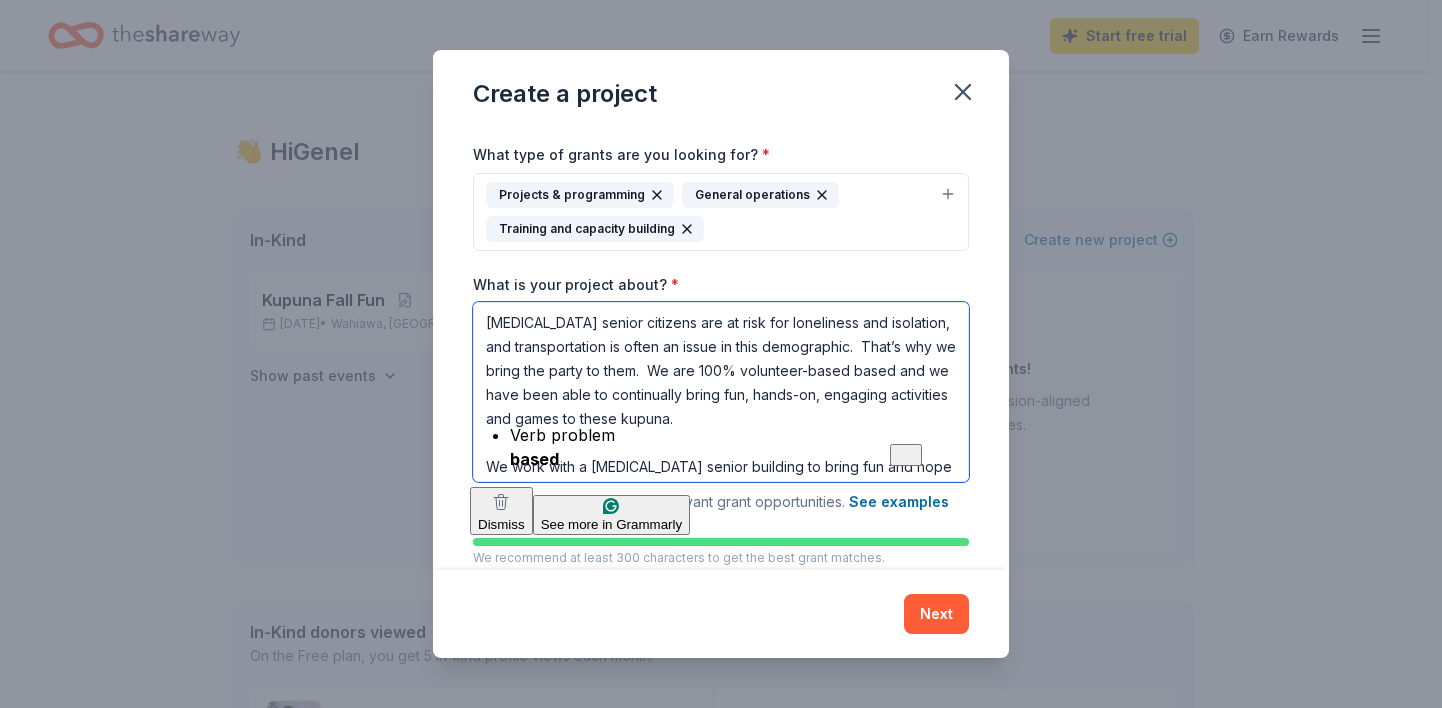 click on "[MEDICAL_DATA] senior citizens are at risk for loneliness and isolation, and transportation is often an issue in this demographic.  That’s why we bring the party to them.  We are 100% volunteer-based based and we have been able to continually bring fun, hands-on, engaging activities and games to these kupuna.
We work with a [MEDICAL_DATA] senior building to bring fun and hope to some of our local kupuna. Our goal is to help kupuna be physically active and socially engaged. We believe that laughter and joy are good medicine, and all-around human connection benefits both residents and volunteers at these events." at bounding box center [721, 392] 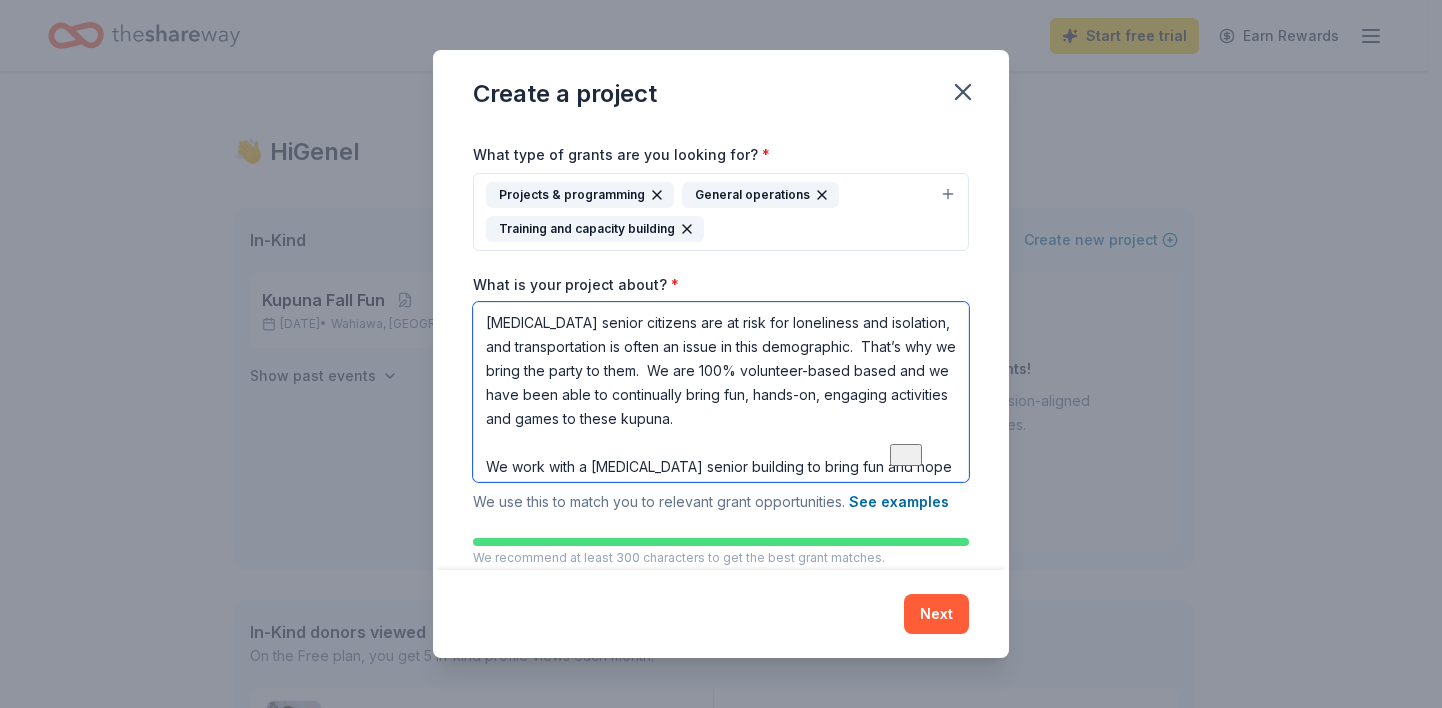 click on "894242  [GEOGRAPHIC_DATA]  [GEOGRAPHIC_DATA] Start free  trial Earn Rewards 👋 Hi  Genel In-Kind Create  new  event   Kupuna Fall Fun [DATE]  •  [GEOGRAPHIC_DATA], [GEOGRAPHIC_DATA] View   event   Show past events Grants New Create  new  project   Introducing Grants! Discover thousands of mission-aligned grant opportunities. Learn more In-Kind donors viewed On the Free plan, you get 5 in-kind profile views each month. Walmart 4.3 Gift card(s), products sold at Walmart Target 4.3 Gift cards ($50-100 value, with a maximum donation of $500 per year) You have   3  more   in-kind  profile  views   left this month.  Grants viewed On the Free plan, you get 5 grant profile views each month. You have not yet viewed any  grant  profiles this month. Create a new  project   to view  grants . Product Blog Pricing Legal Email ©  2025  TheShareWay. All rights reserved. * * *" at bounding box center (721, 354) 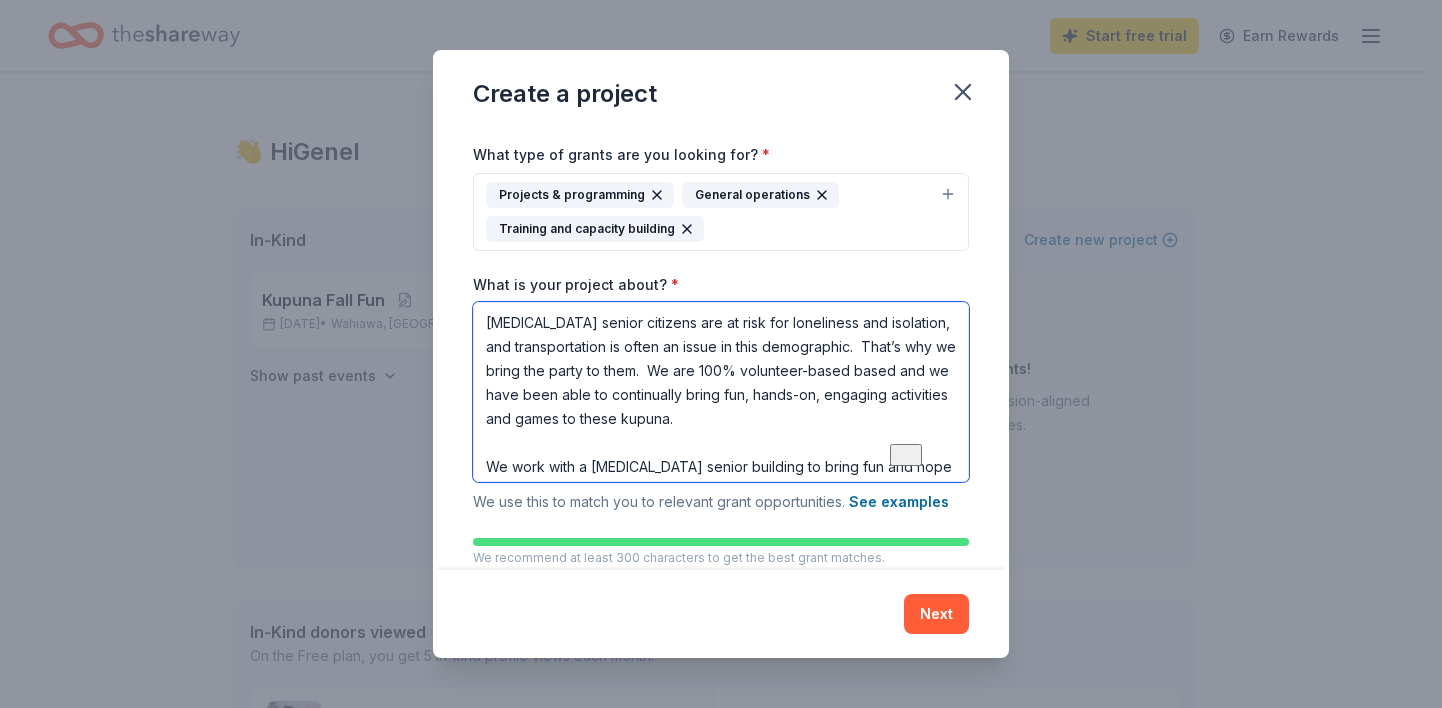 drag, startPoint x: 848, startPoint y: 416, endPoint x: 836, endPoint y: 413, distance: 12.369317 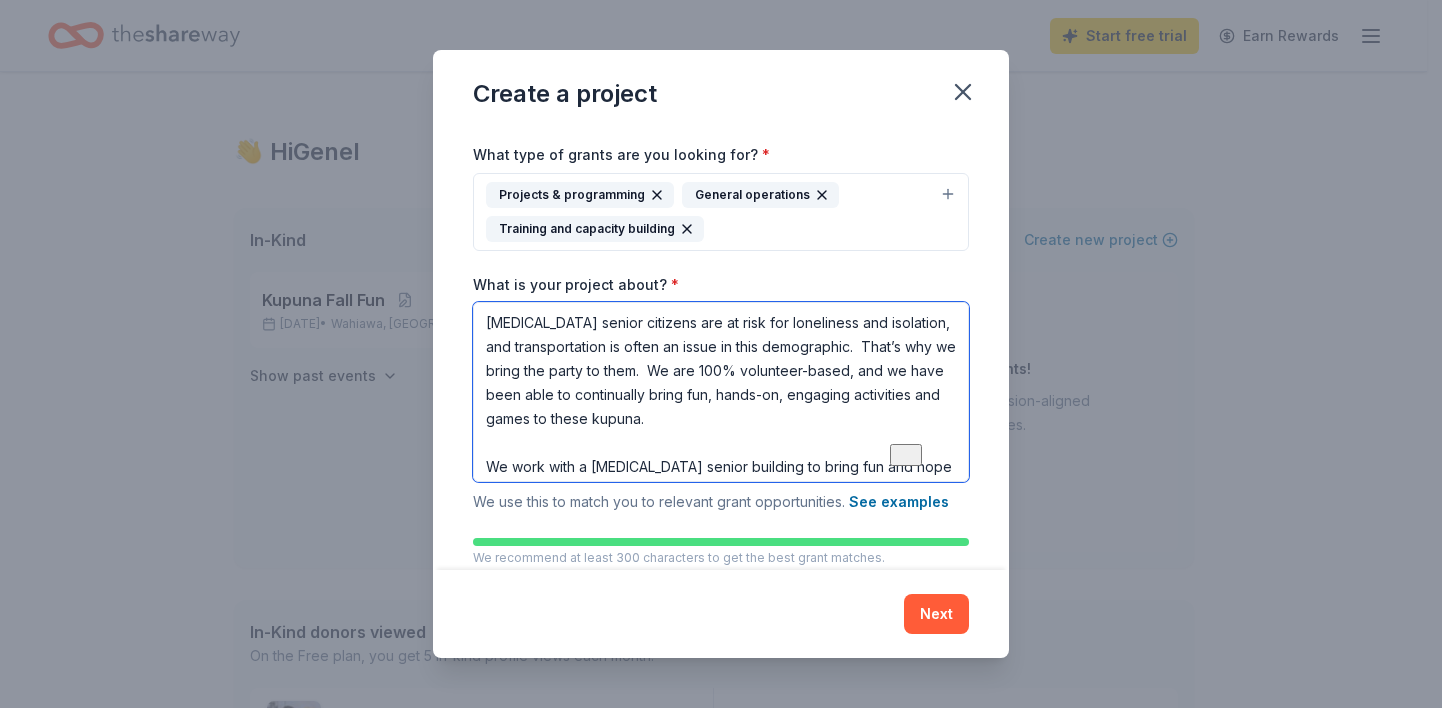 click on "894242  [GEOGRAPHIC_DATA]  [GEOGRAPHIC_DATA] Start free  trial Earn Rewards 👋 Hi  Genel In-Kind Create  new  event   Kupuna Fall Fun [DATE]  •  [GEOGRAPHIC_DATA], [GEOGRAPHIC_DATA] View   event   Show past events Grants New Create  new  project   Introducing Grants! Discover thousands of mission-aligned grant opportunities. Learn more In-Kind donors viewed On the Free plan, you get 5 in-kind profile views each month. Walmart 4.3 Gift card(s), products sold at Walmart Target 4.3 Gift cards ($50-100 value, with a maximum donation of $500 per year) You have   3  more   in-kind  profile  views   left this month.  Grants viewed On the Free plan, you get 5 grant profile views each month. You have not yet viewed any  grant  profiles this month. Create a new  project   to view  grants . Product Blog Pricing Legal Email ©  2025  TheShareWay. All rights reserved. * * *" at bounding box center [721, 354] 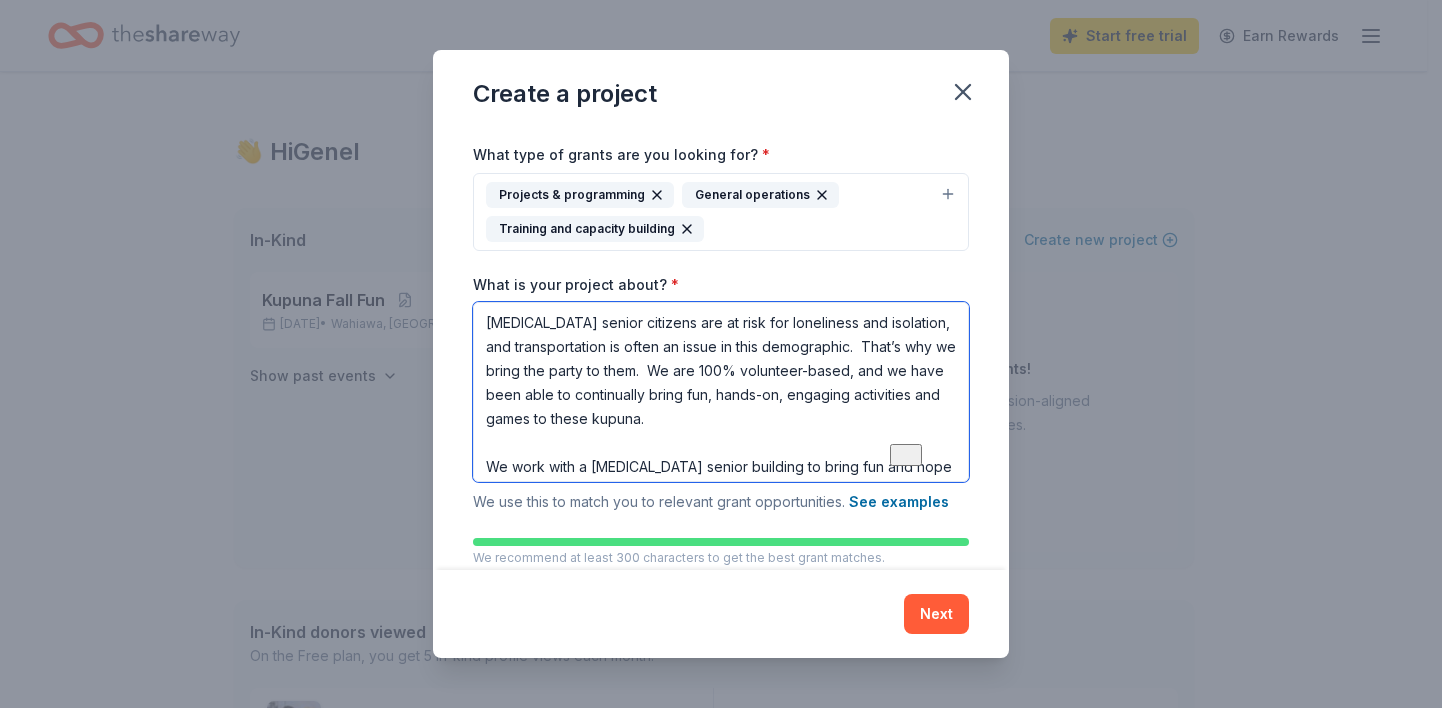 drag, startPoint x: 824, startPoint y: 421, endPoint x: 420, endPoint y: 302, distance: 421.1615 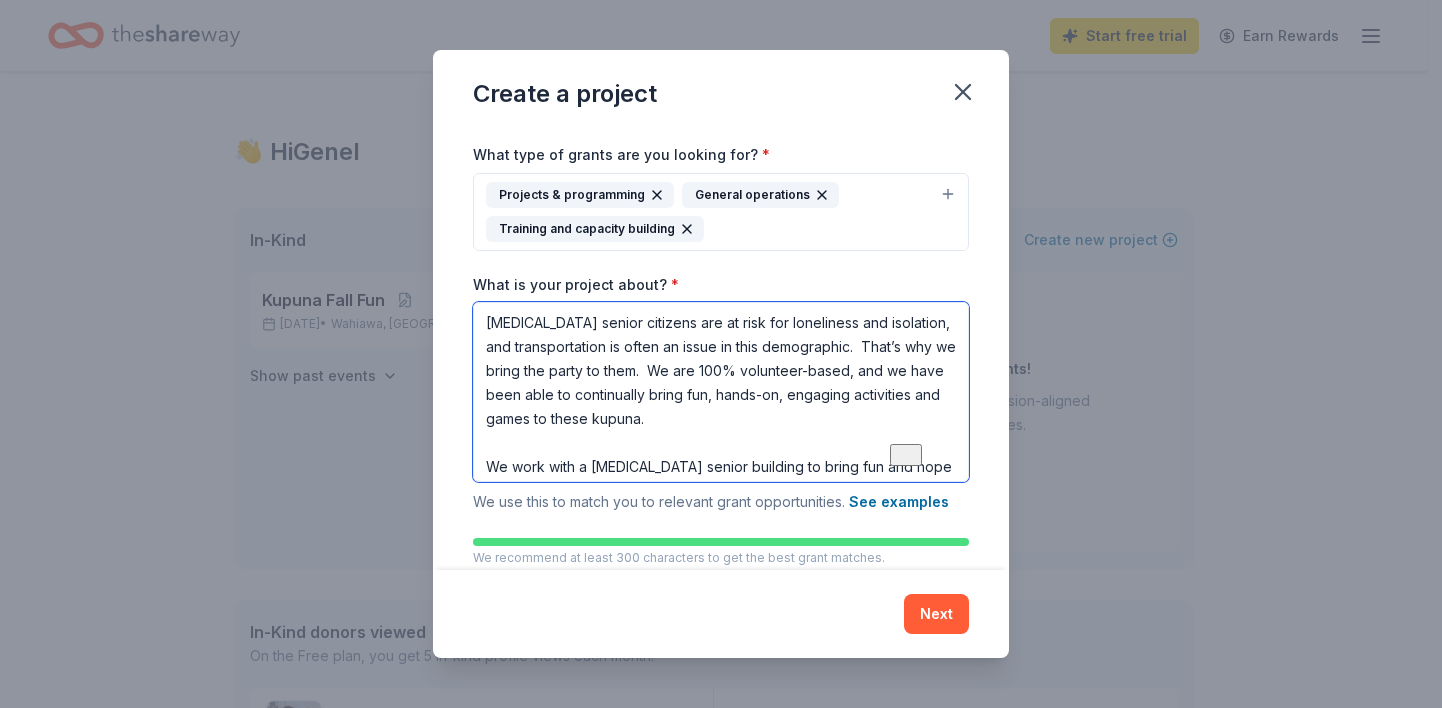 type on "[MEDICAL_DATA] senior citizens are at risk for loneliness and isolation, and transportation is often an issue in this demographic.  That’s why we bring the party to them.  We are 100% volunteer-based, and we have been able to continually bring fun, hands-on, engaging activities and games to these kupuna.
We work with a [MEDICAL_DATA] senior building to bring fun and hope to some of our local kupuna. Our goal is to help kupuna be physically active and socially engaged. We believe that laughter and joy are good medicine, and all-around human connection benefits both residents and volunteers at these events." 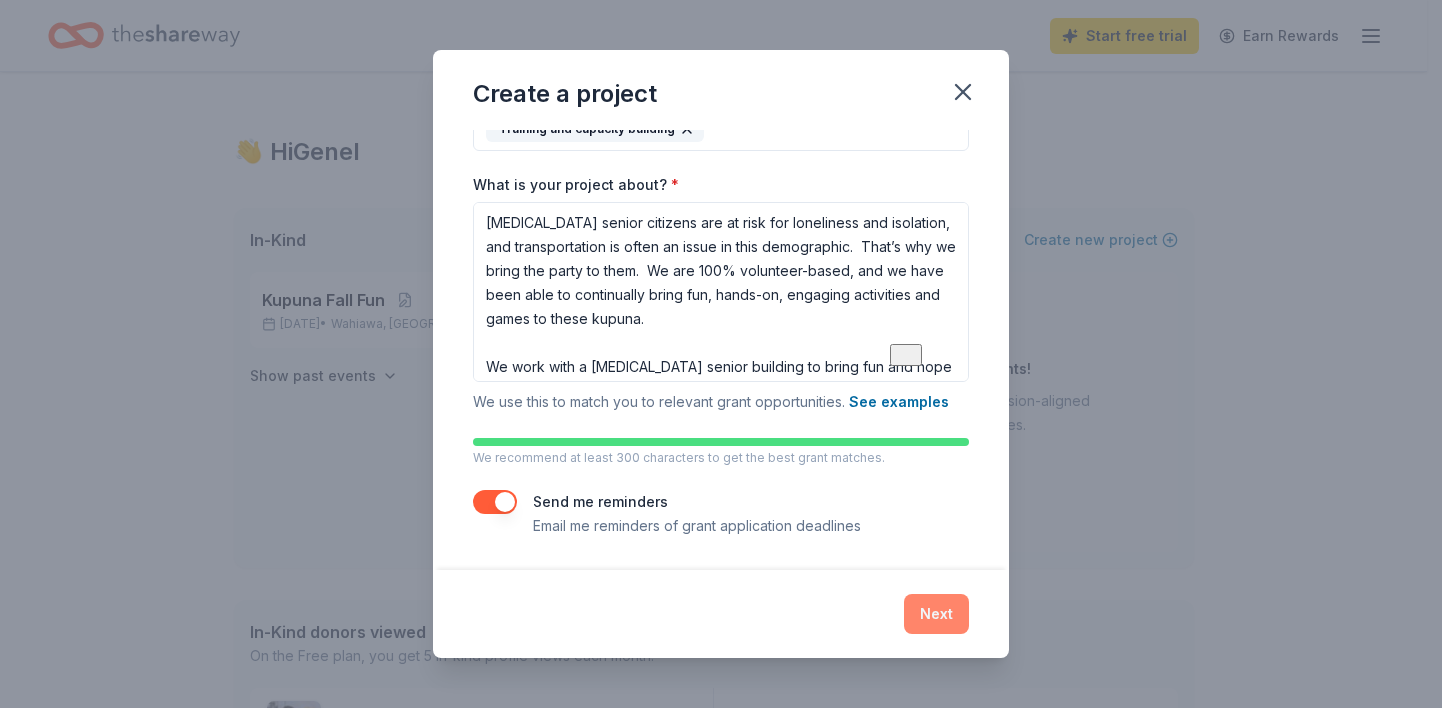 click on "Next" at bounding box center [936, 614] 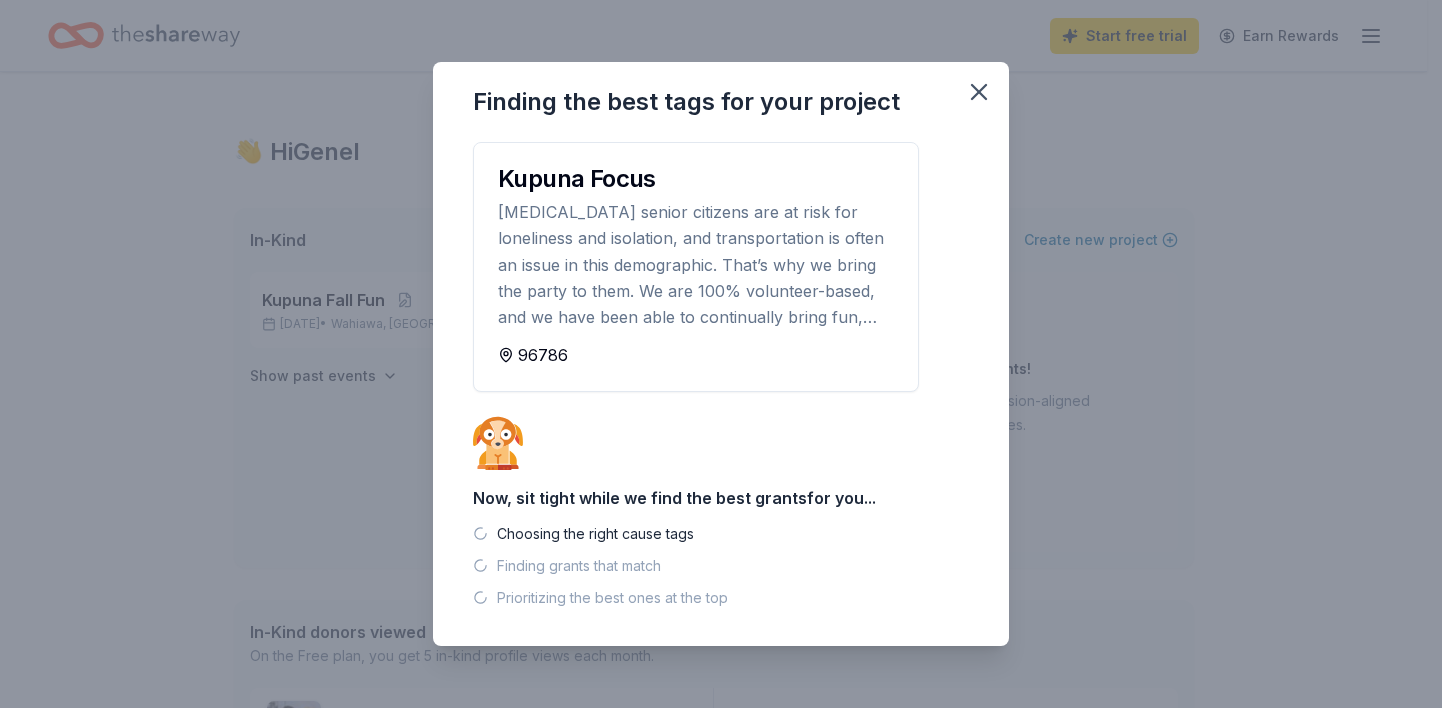 scroll, scrollTop: 0, scrollLeft: 0, axis: both 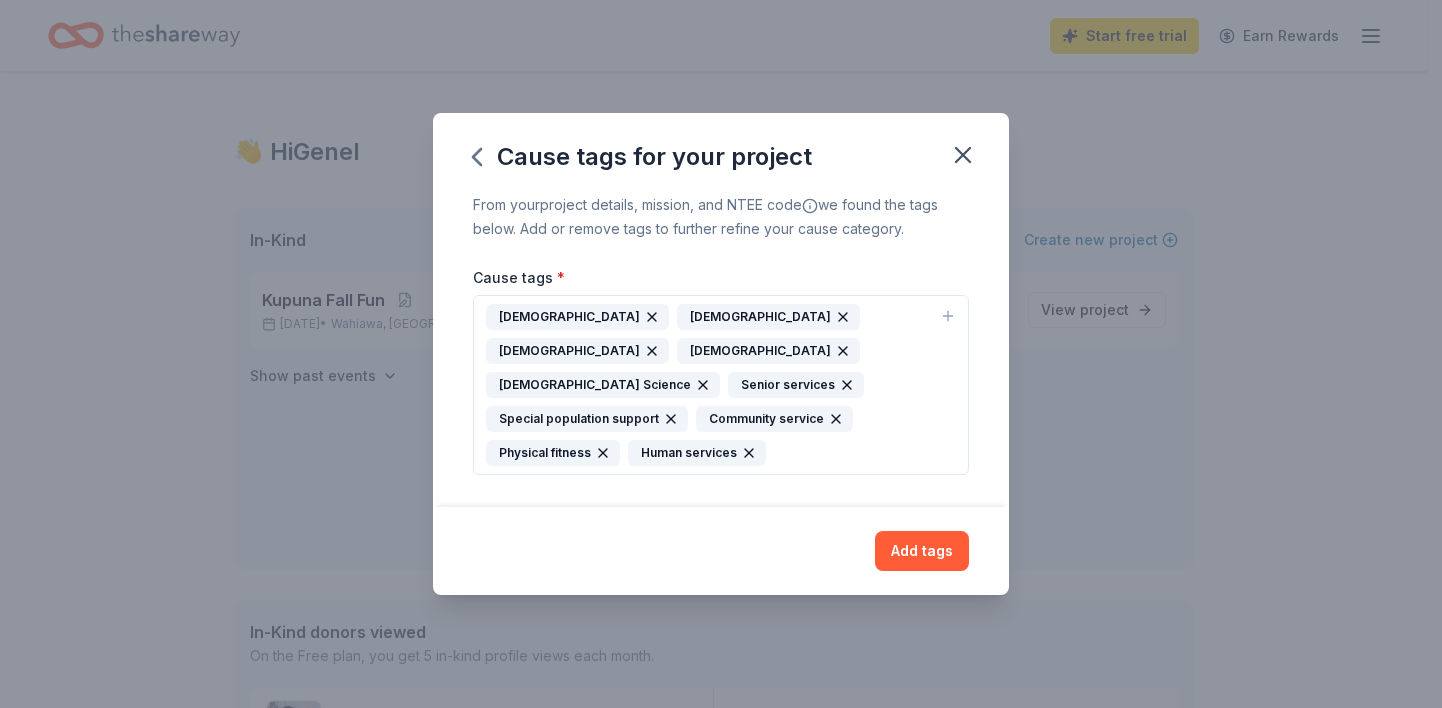 click 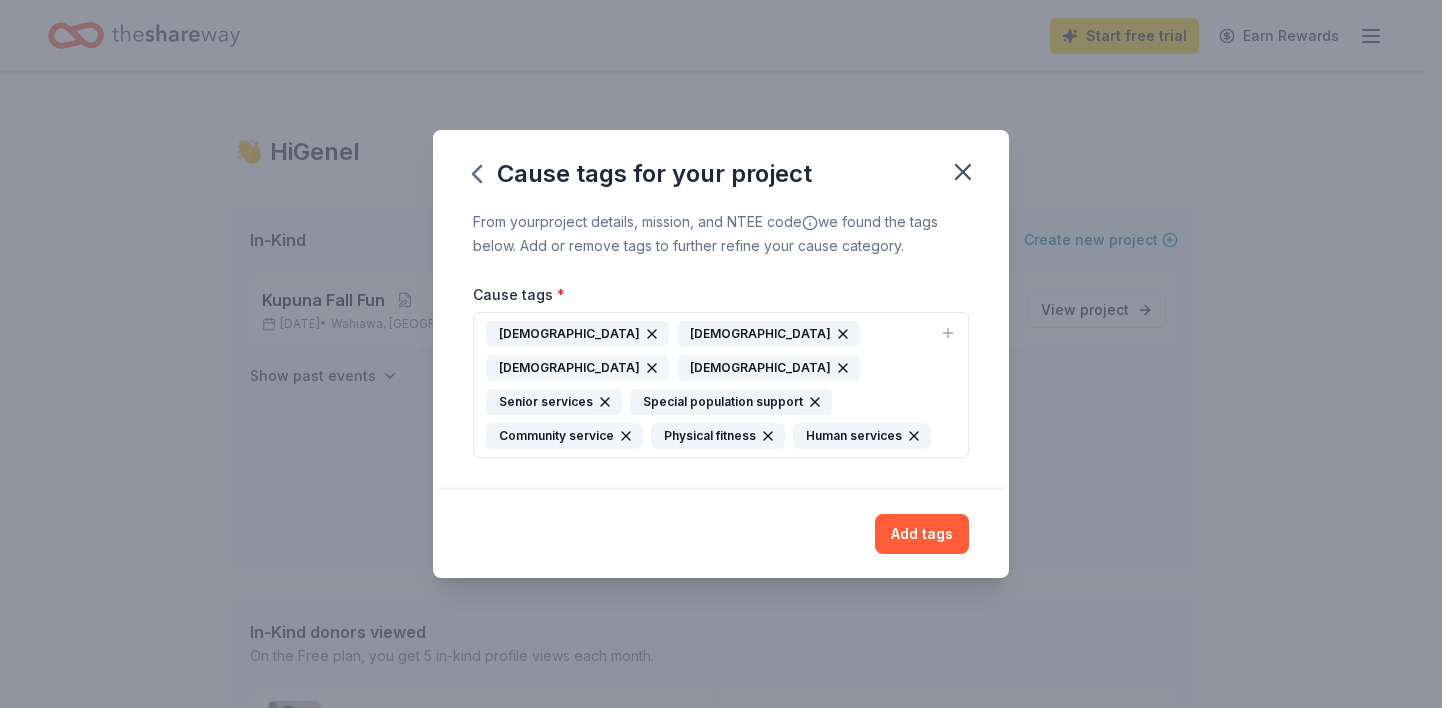click 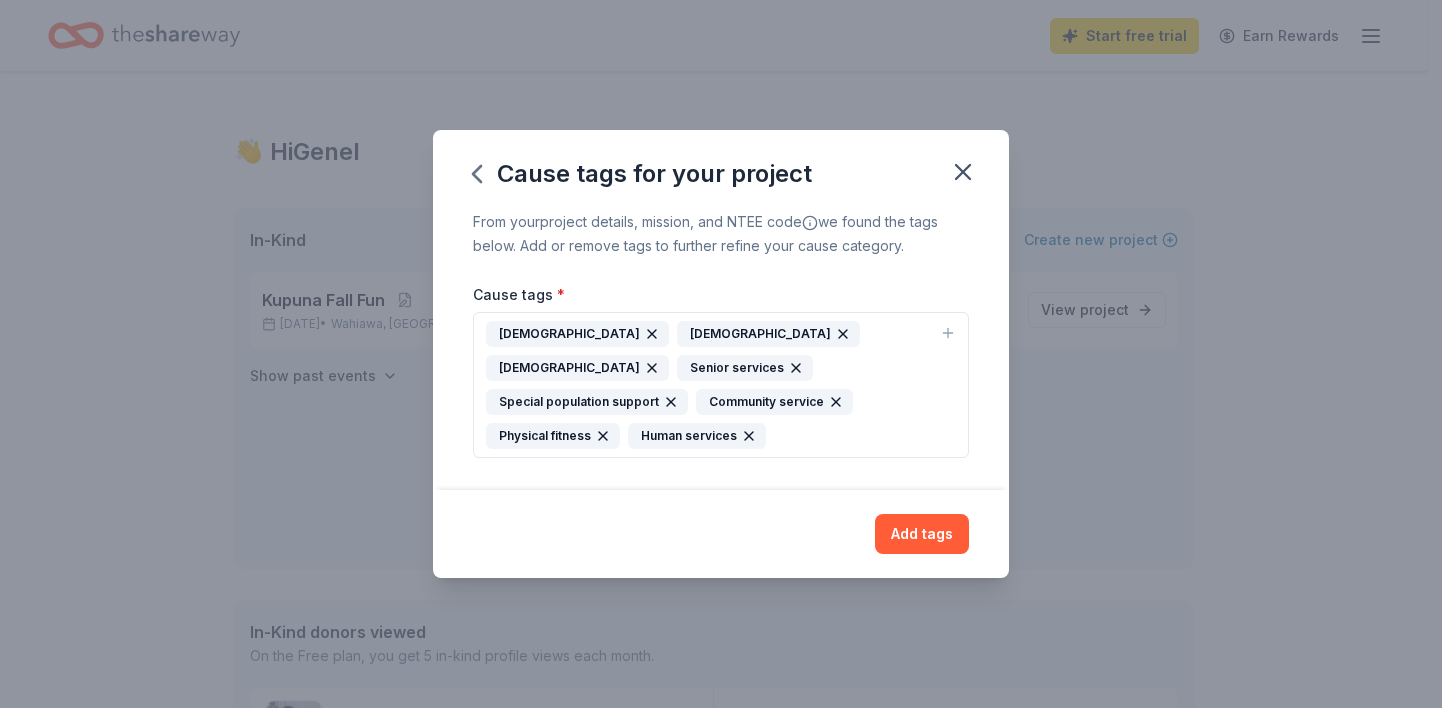 click 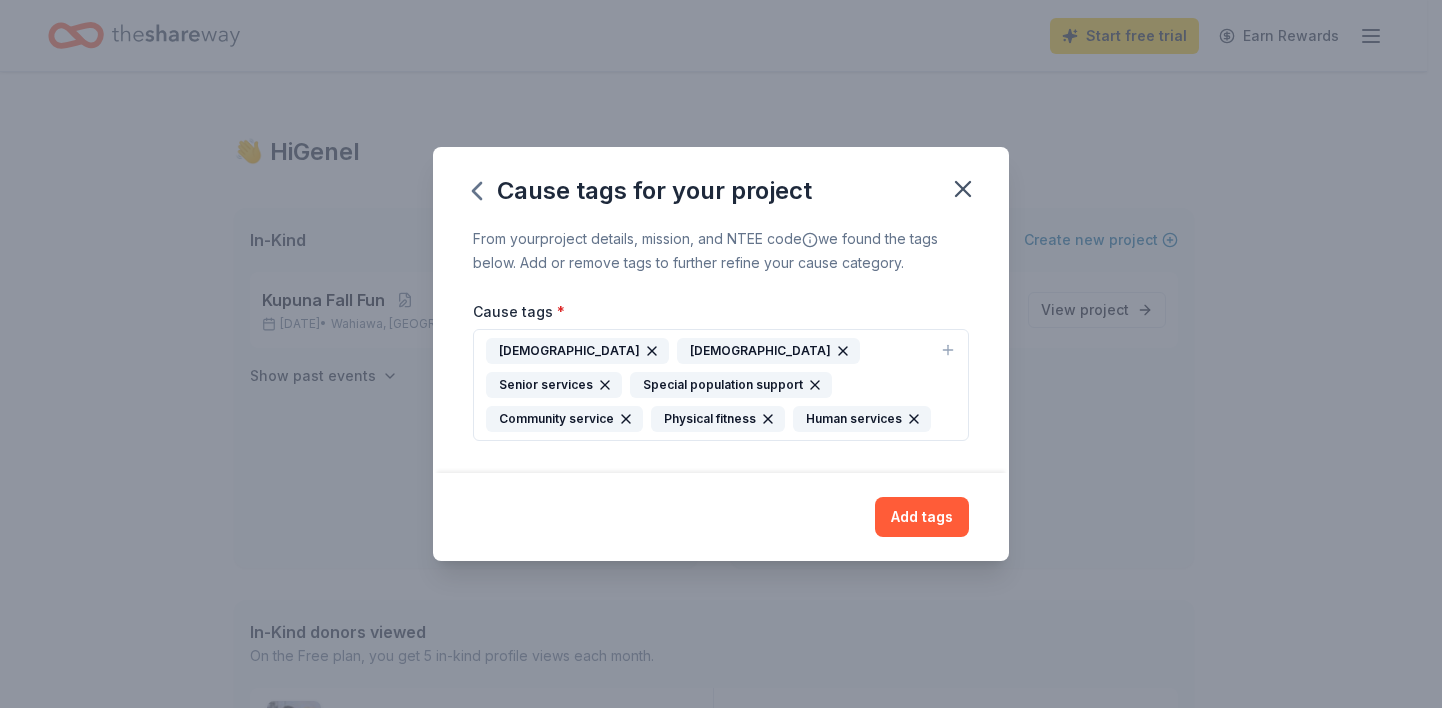 click 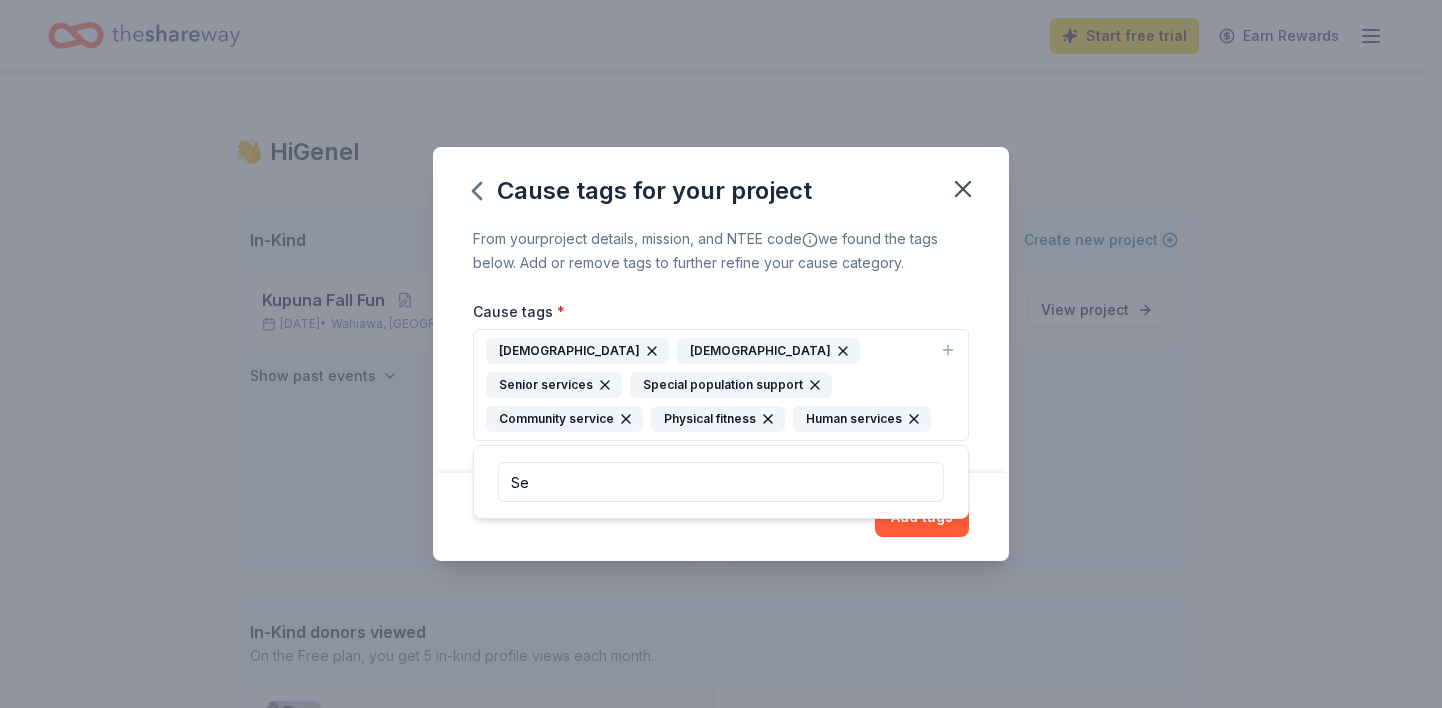 type on "S" 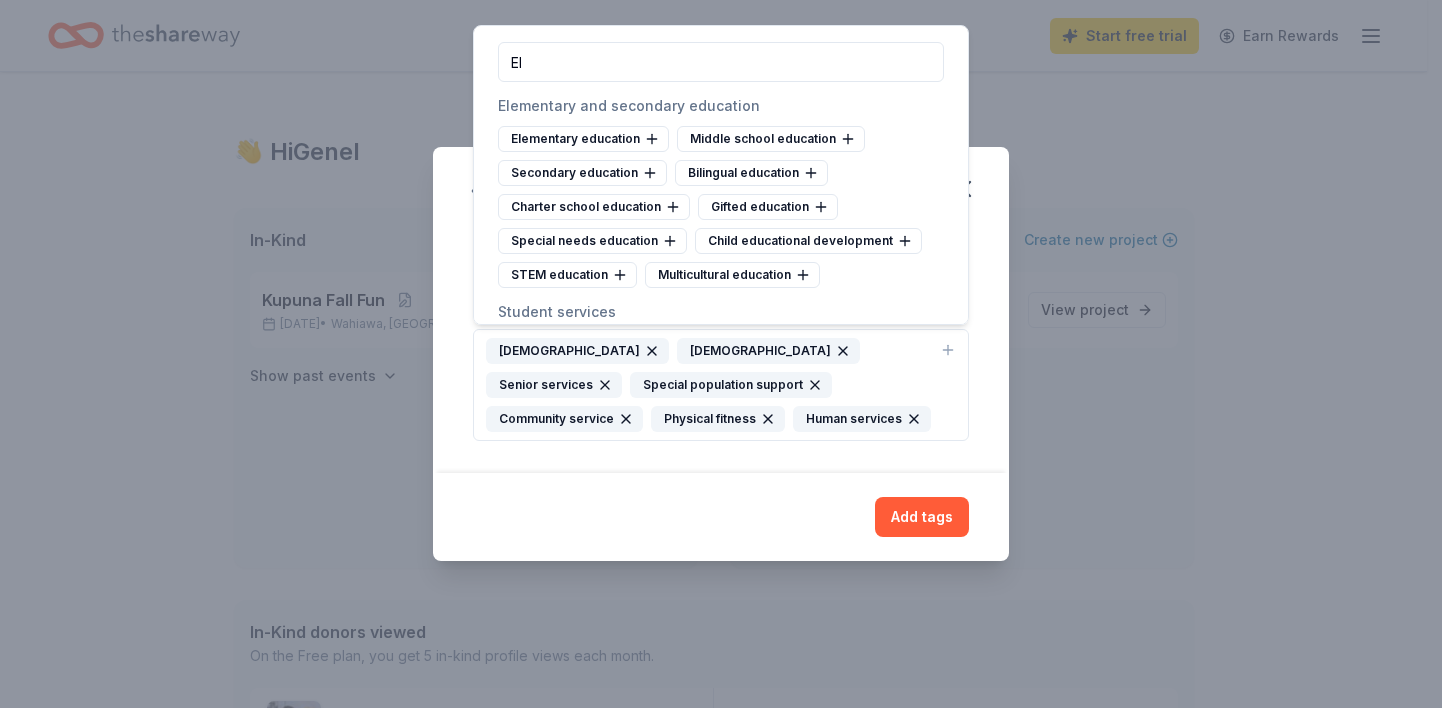 type on "E" 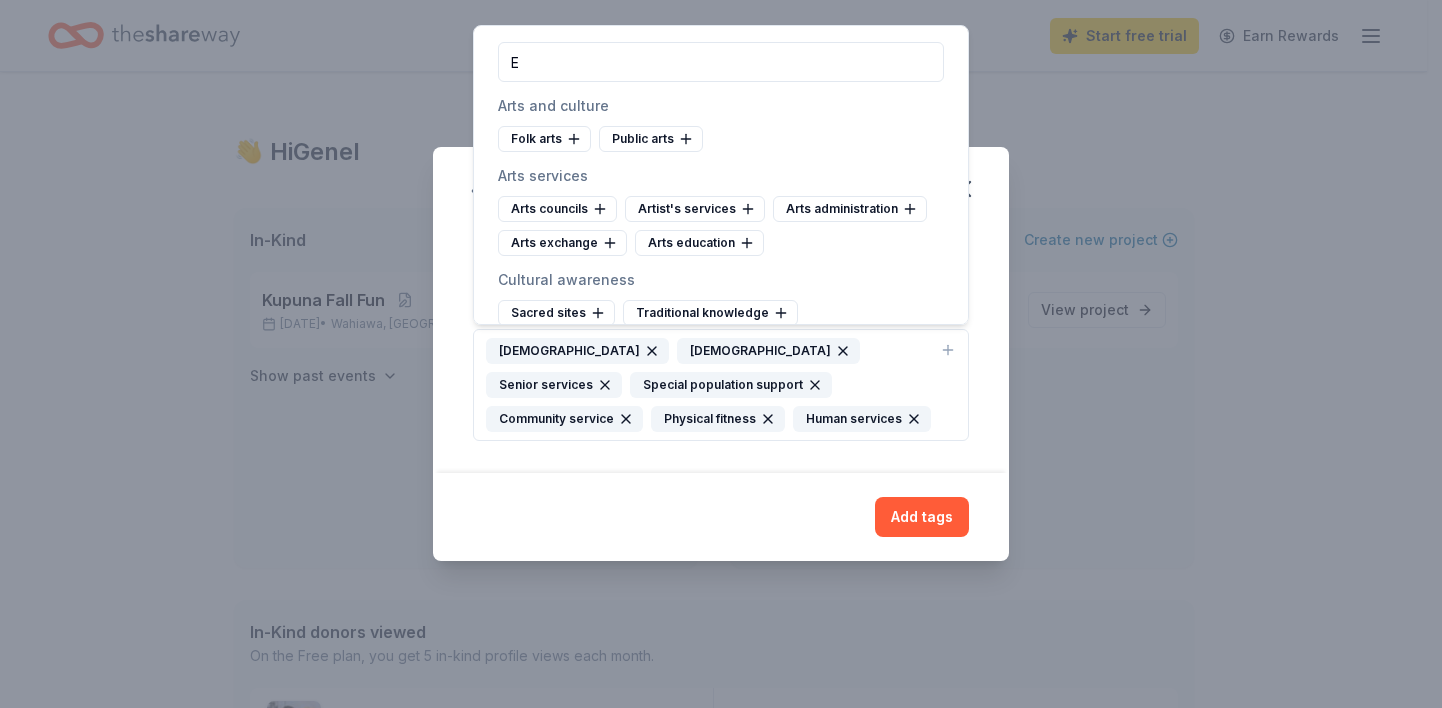type 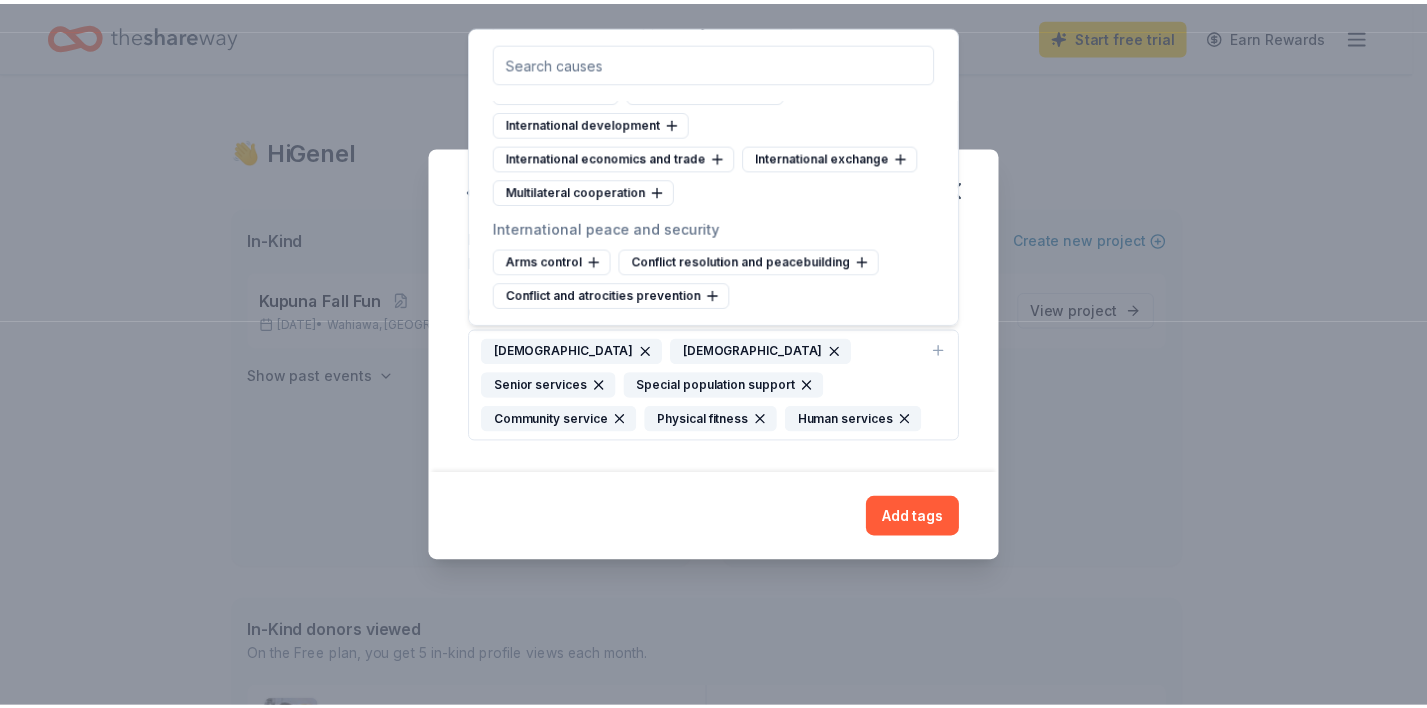 scroll, scrollTop: 11654, scrollLeft: 0, axis: vertical 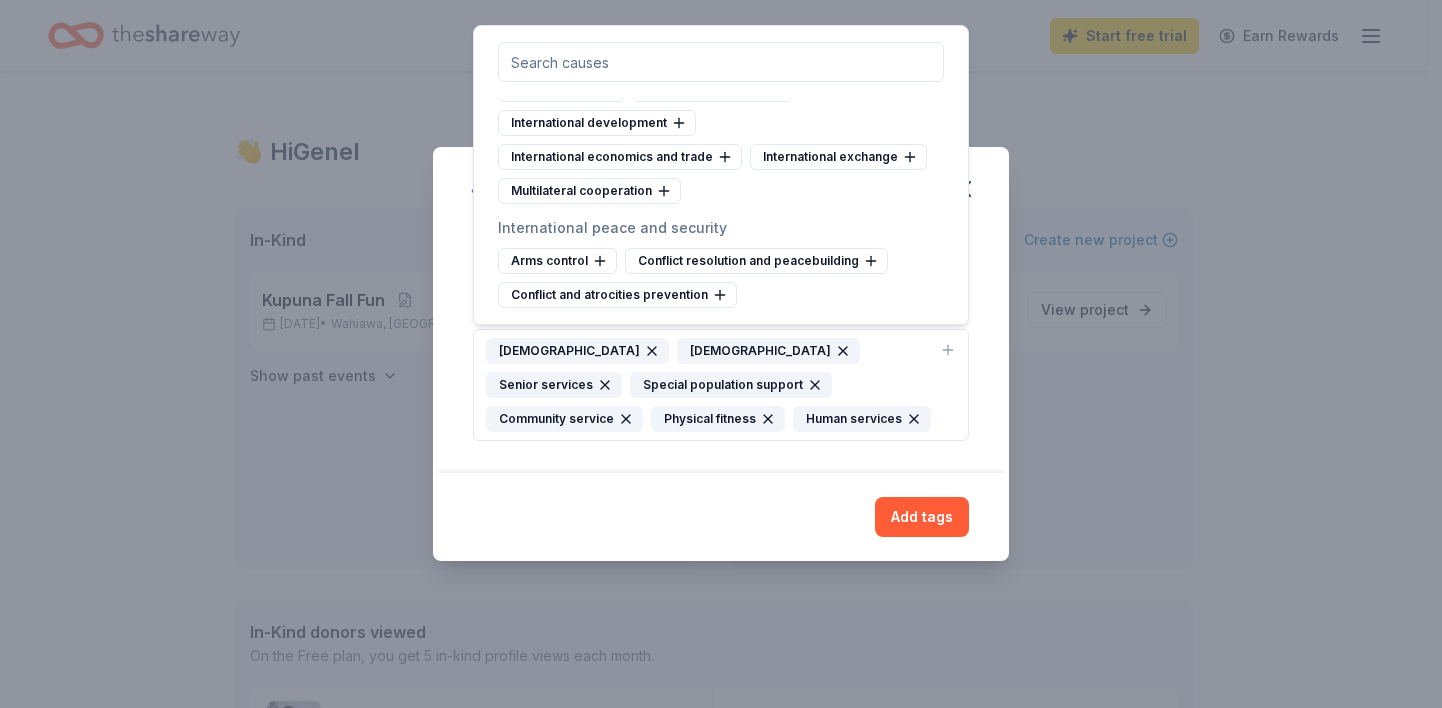 click on "From your  project details, mission, and NTEE code   we found the tags below. Add or remove tags to further refine your cause category. Cause tags * [DEMOGRAPHIC_DATA] [DEMOGRAPHIC_DATA] Senior services Special population support Community service Physical fitness Human services" at bounding box center (721, 350) 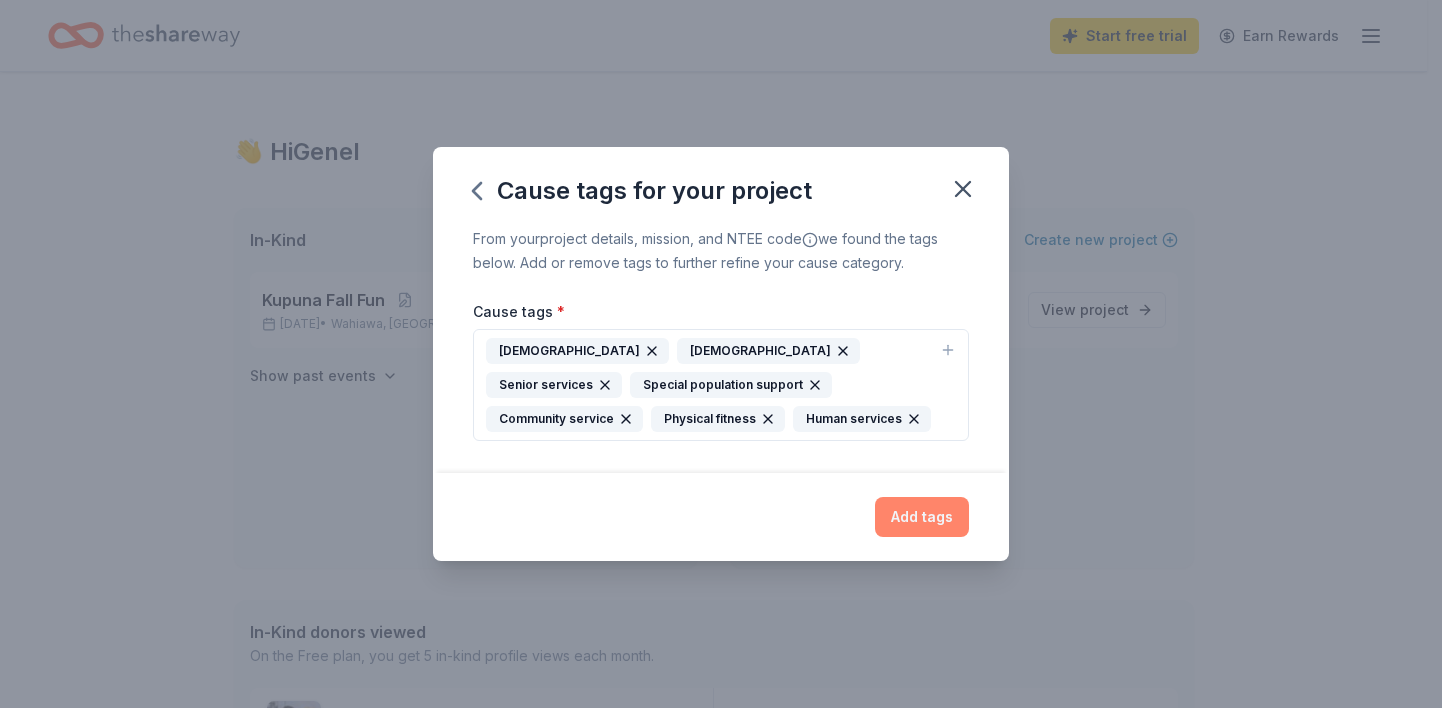 click on "Add tags" at bounding box center [922, 517] 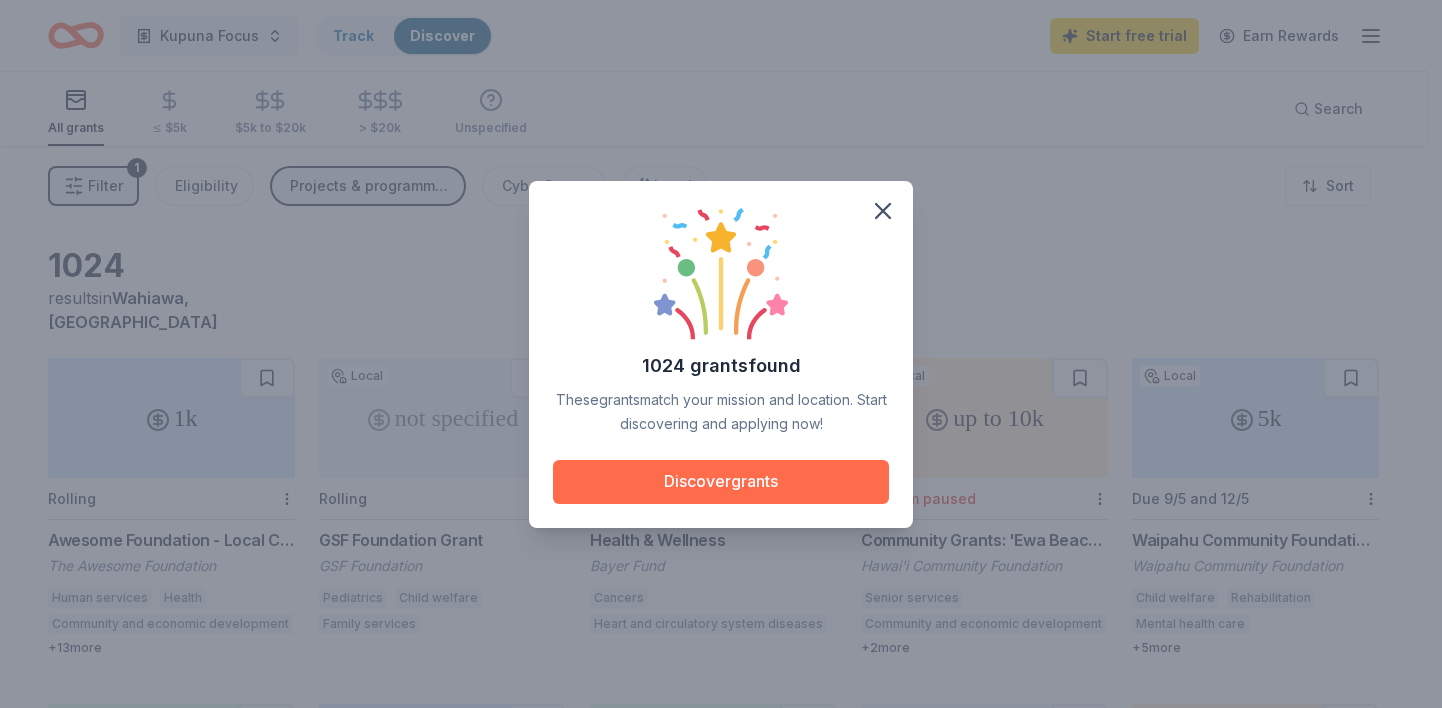click on "Discover  grants" at bounding box center [721, 482] 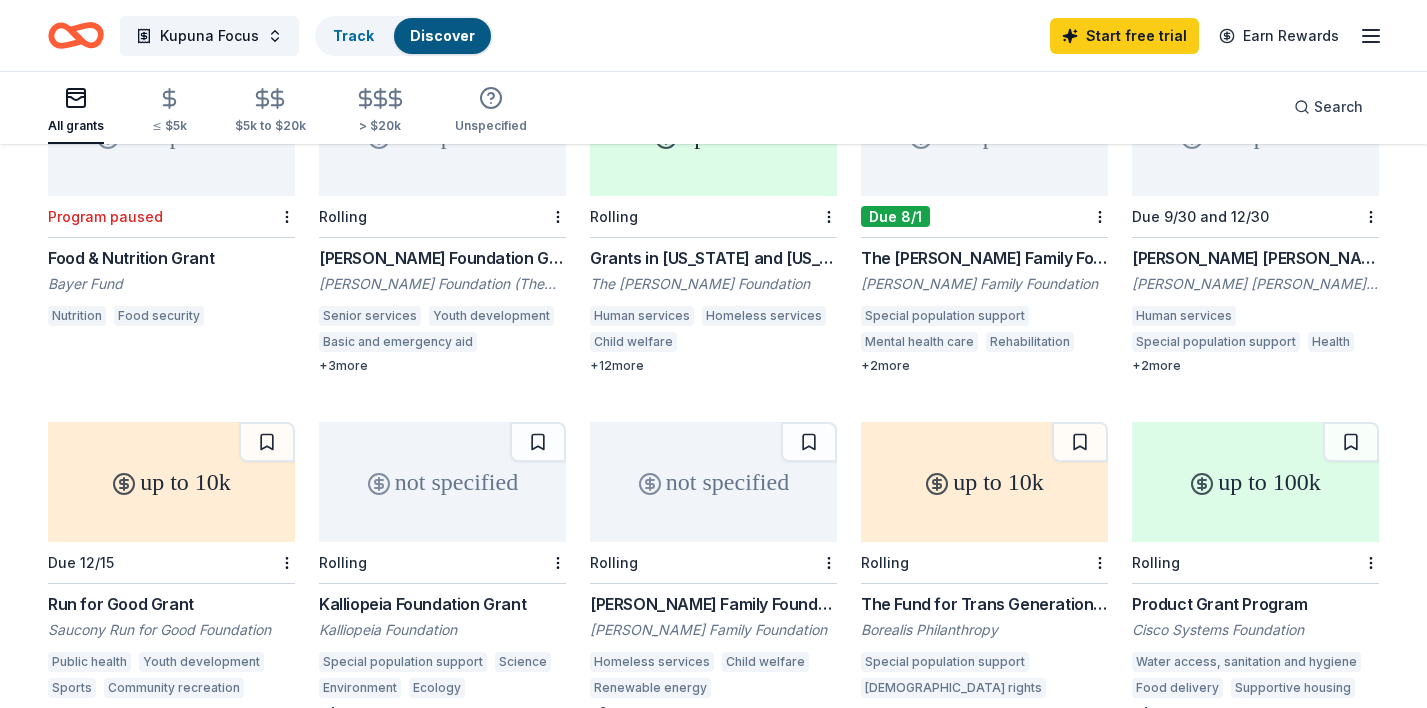 scroll, scrollTop: 874, scrollLeft: 0, axis: vertical 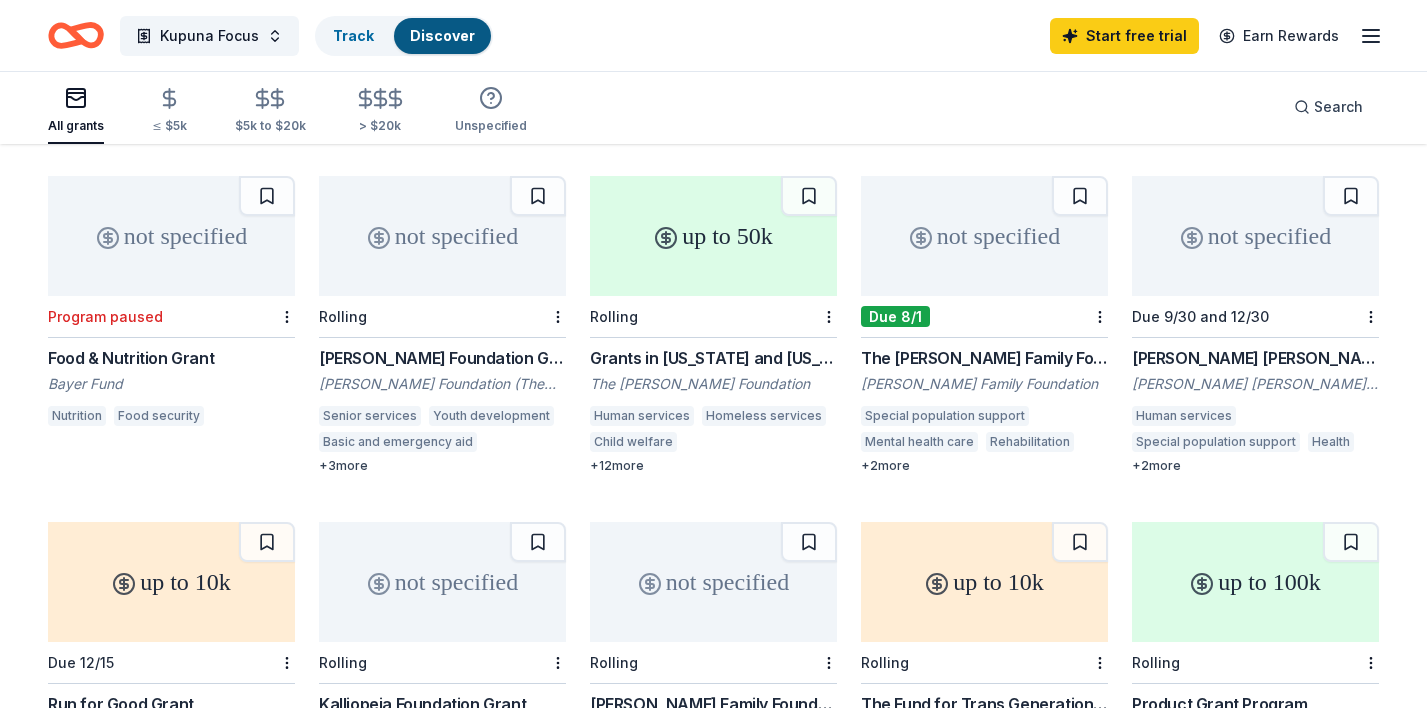 click on "+  3  more" at bounding box center [442, 466] 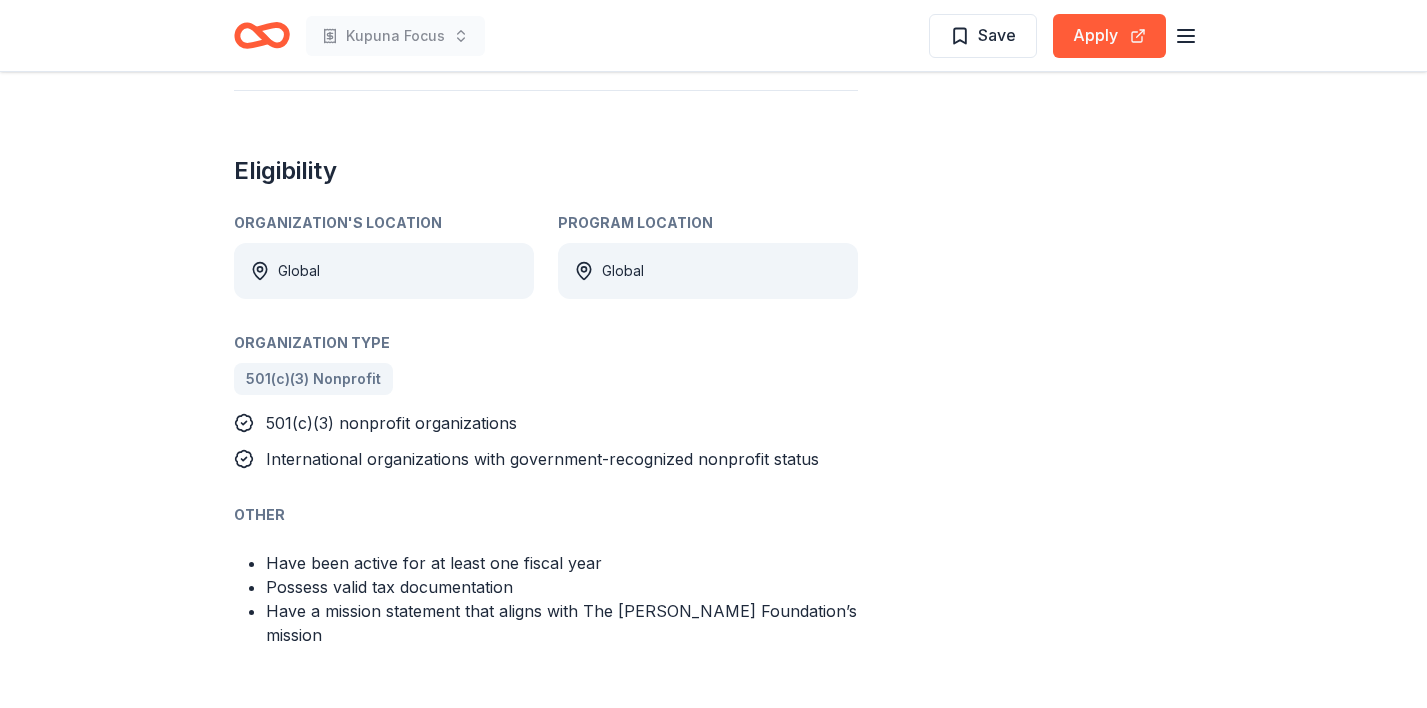 scroll, scrollTop: 964, scrollLeft: 0, axis: vertical 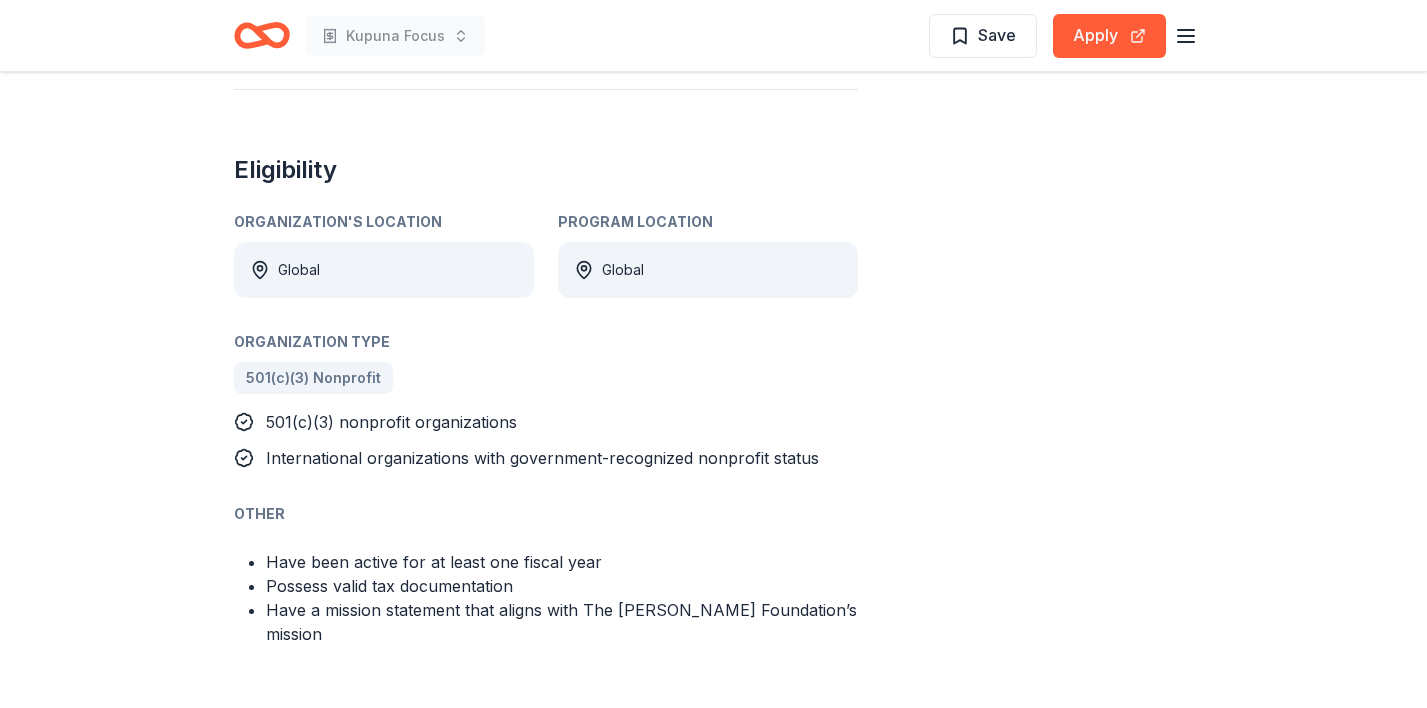 drag, startPoint x: 584, startPoint y: 551, endPoint x: 600, endPoint y: 584, distance: 36.67424 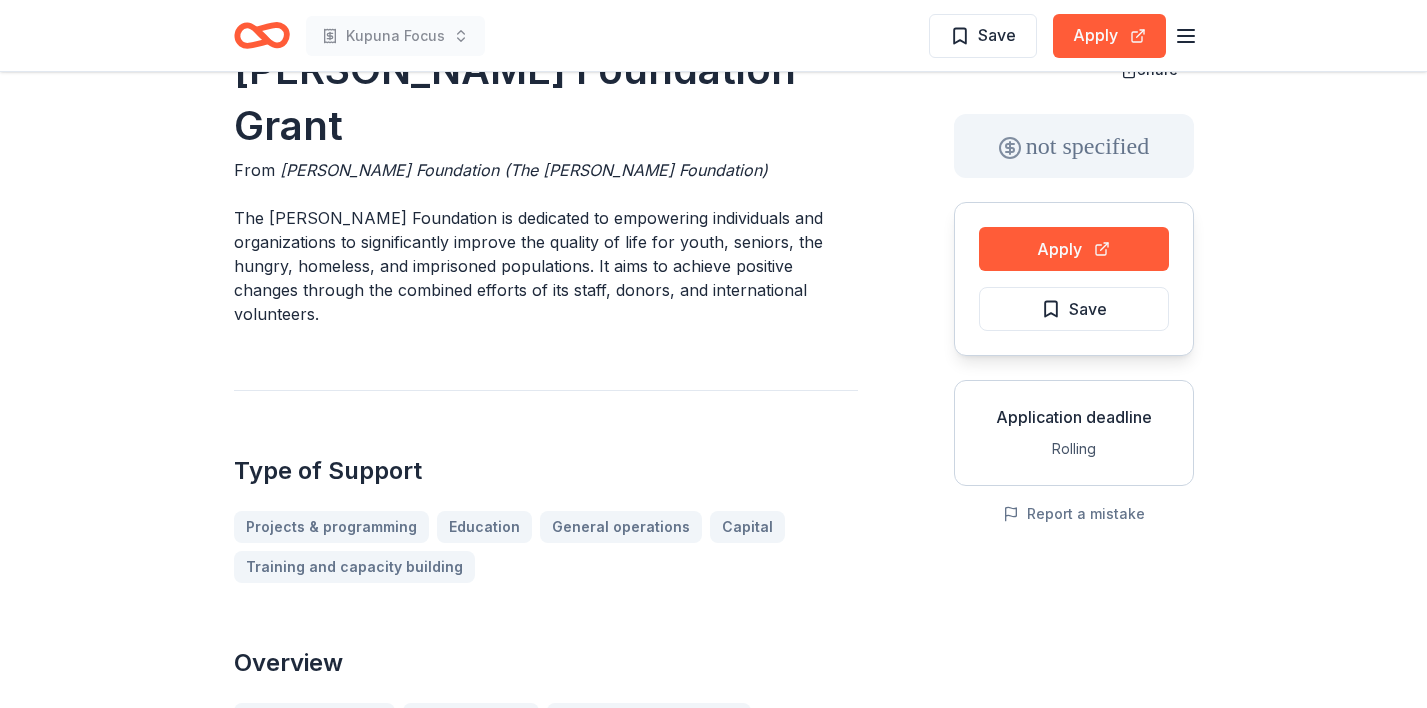 scroll, scrollTop: 0, scrollLeft: 0, axis: both 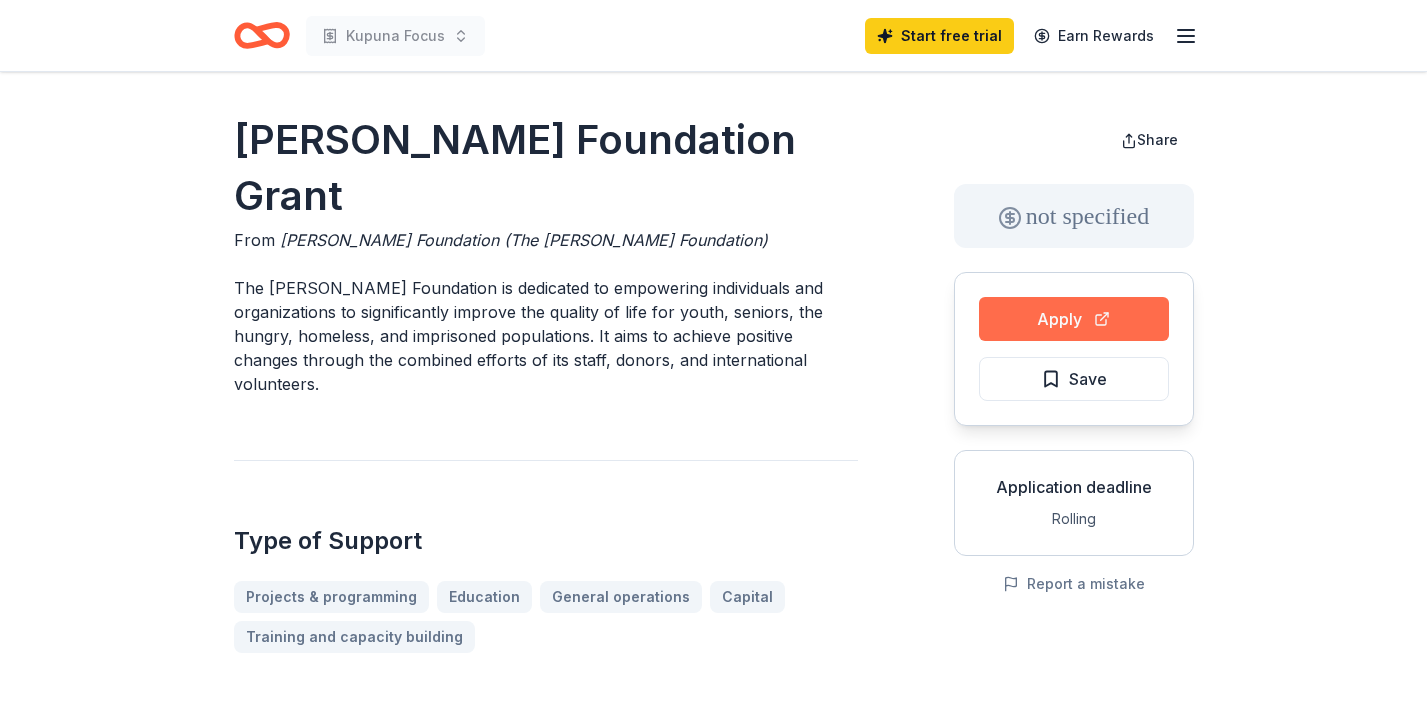 click on "Apply" at bounding box center [1074, 319] 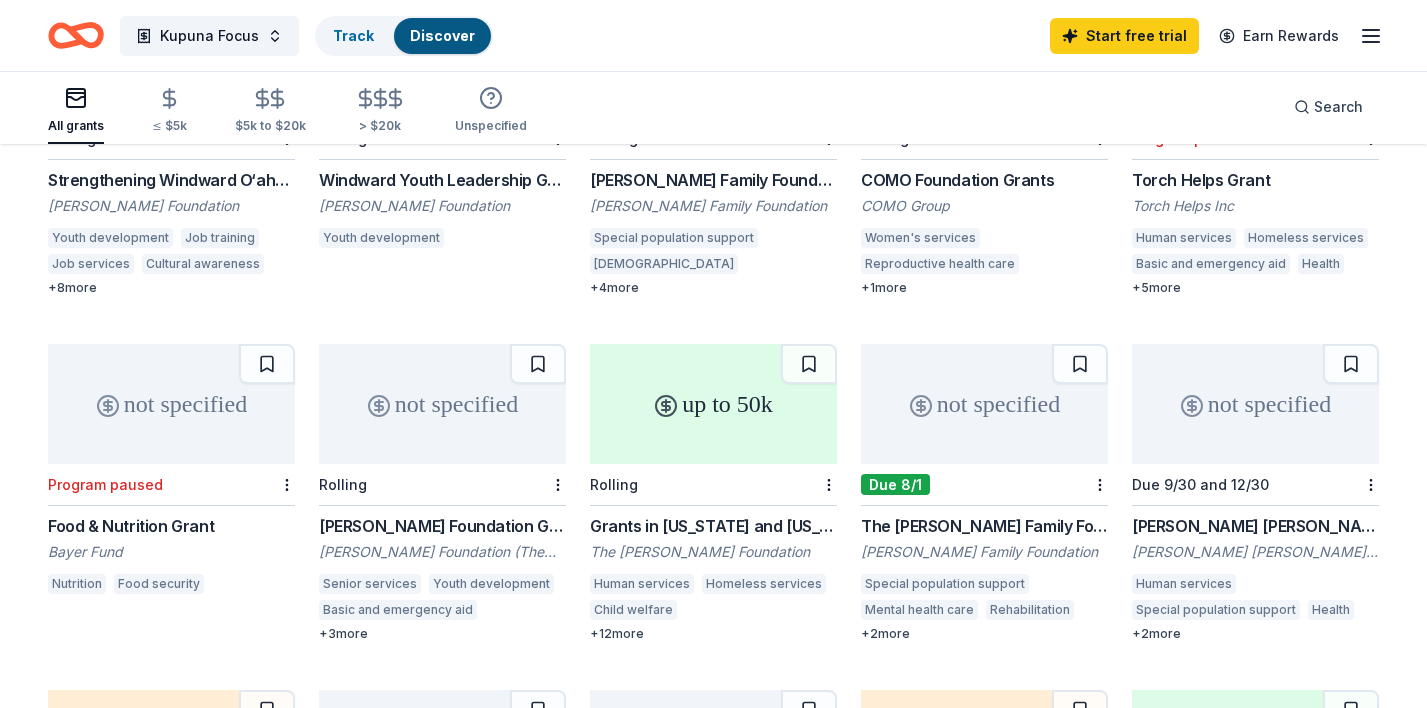 scroll, scrollTop: 704, scrollLeft: 0, axis: vertical 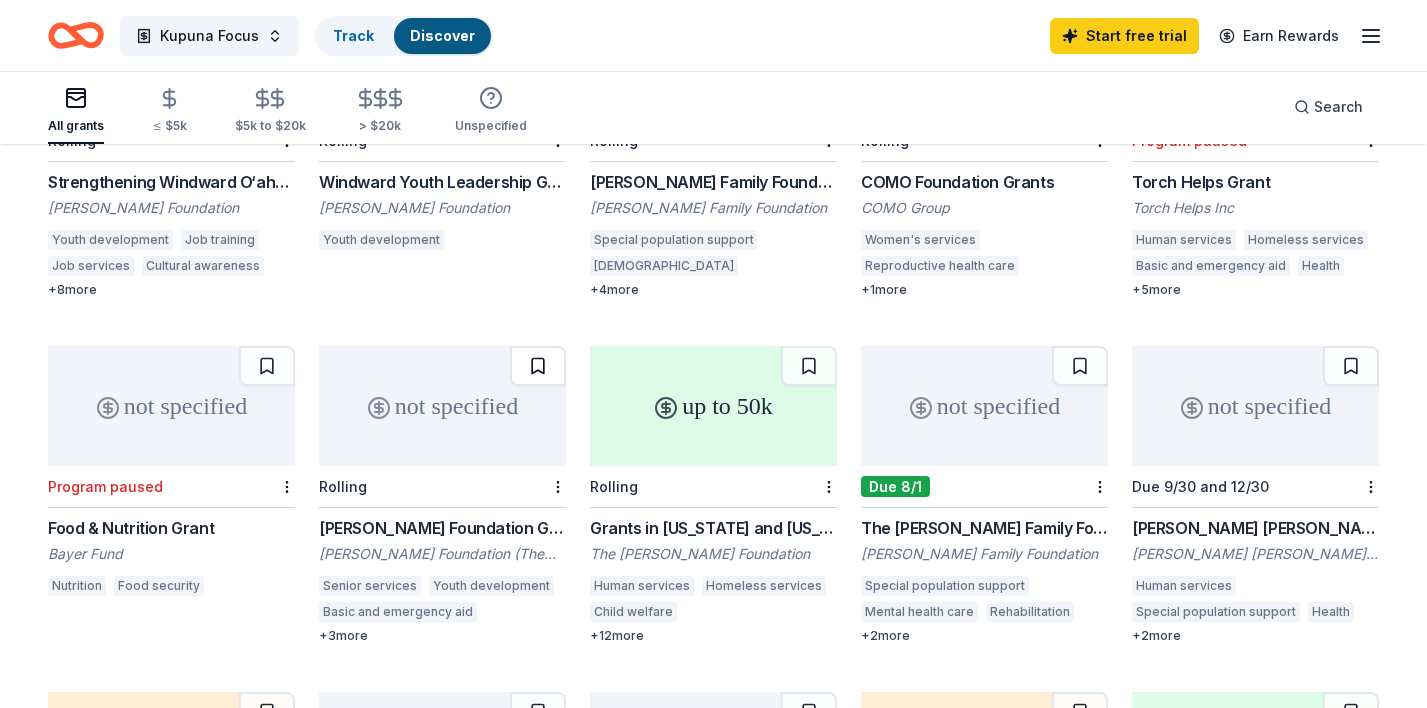 click at bounding box center [538, 366] 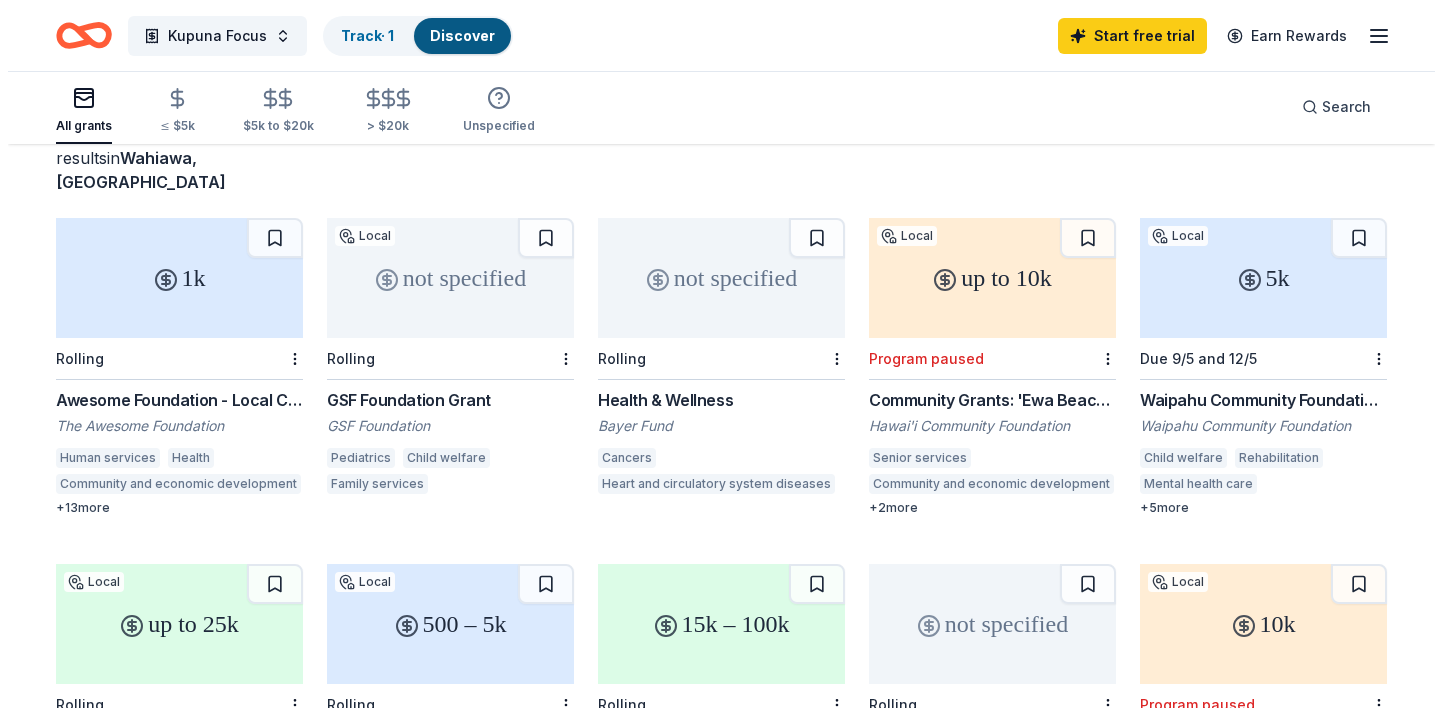 scroll, scrollTop: 0, scrollLeft: 0, axis: both 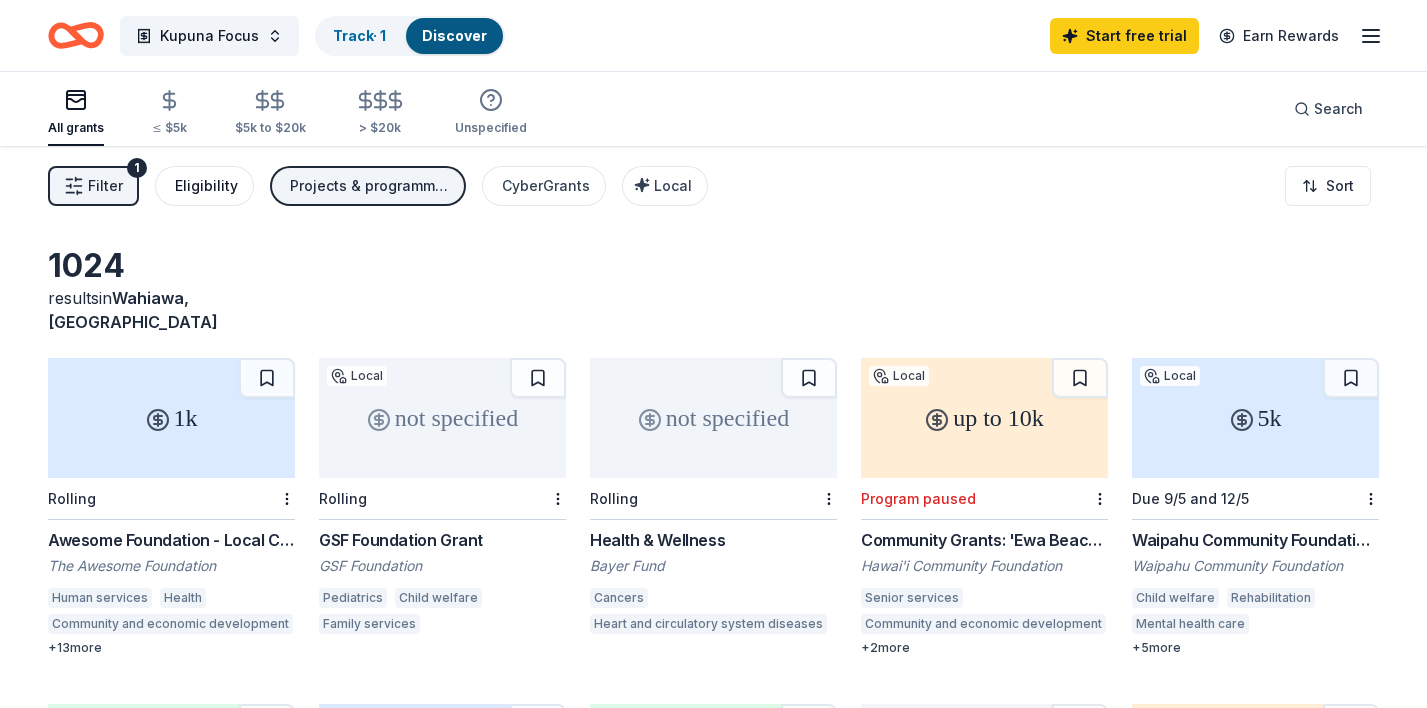 click on "Eligibility" at bounding box center (206, 186) 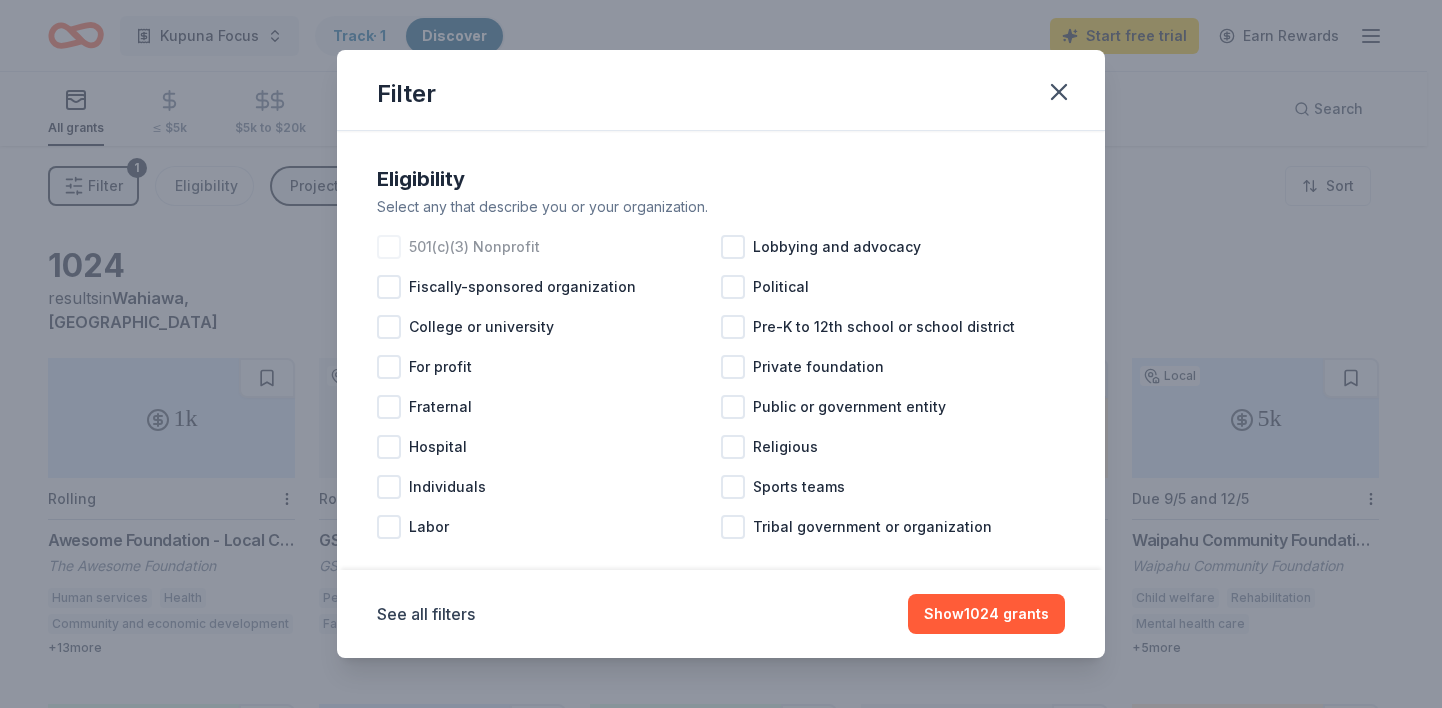 click at bounding box center [389, 247] 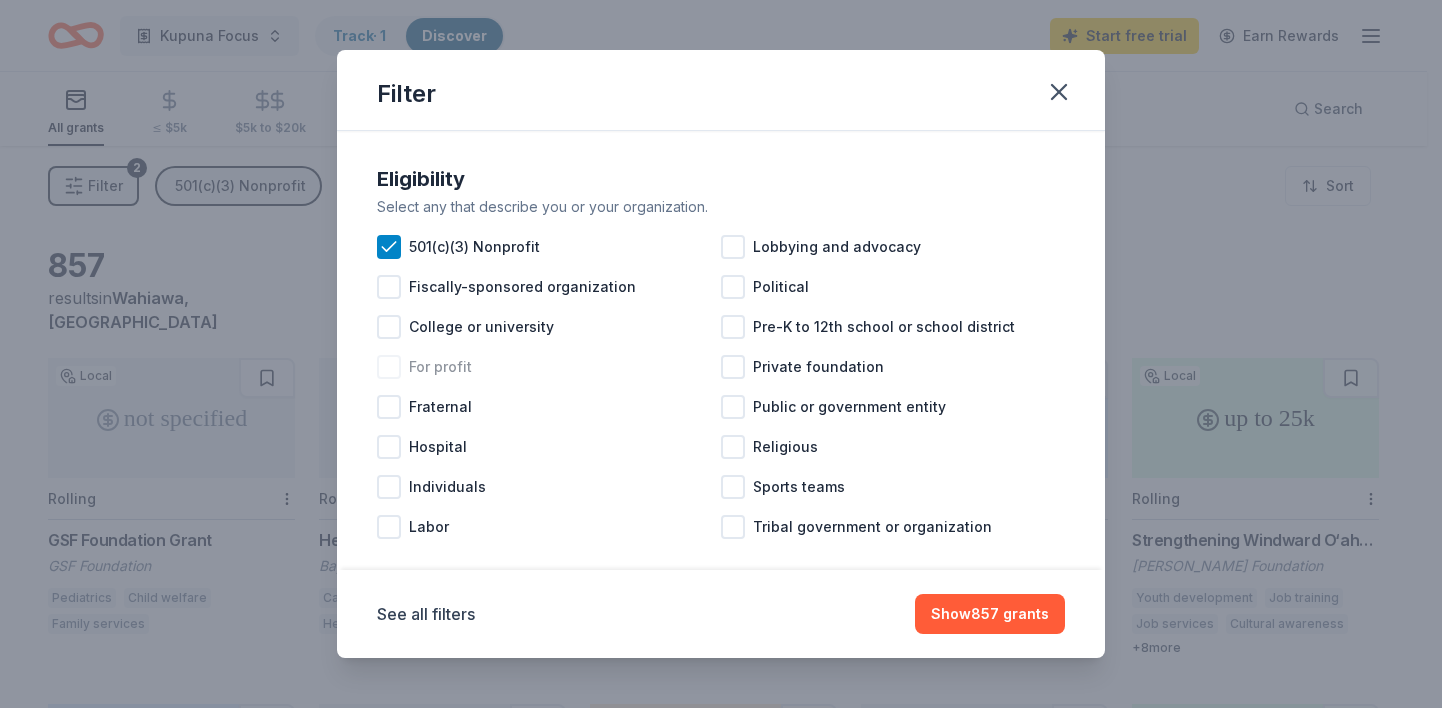 scroll, scrollTop: 25, scrollLeft: 0, axis: vertical 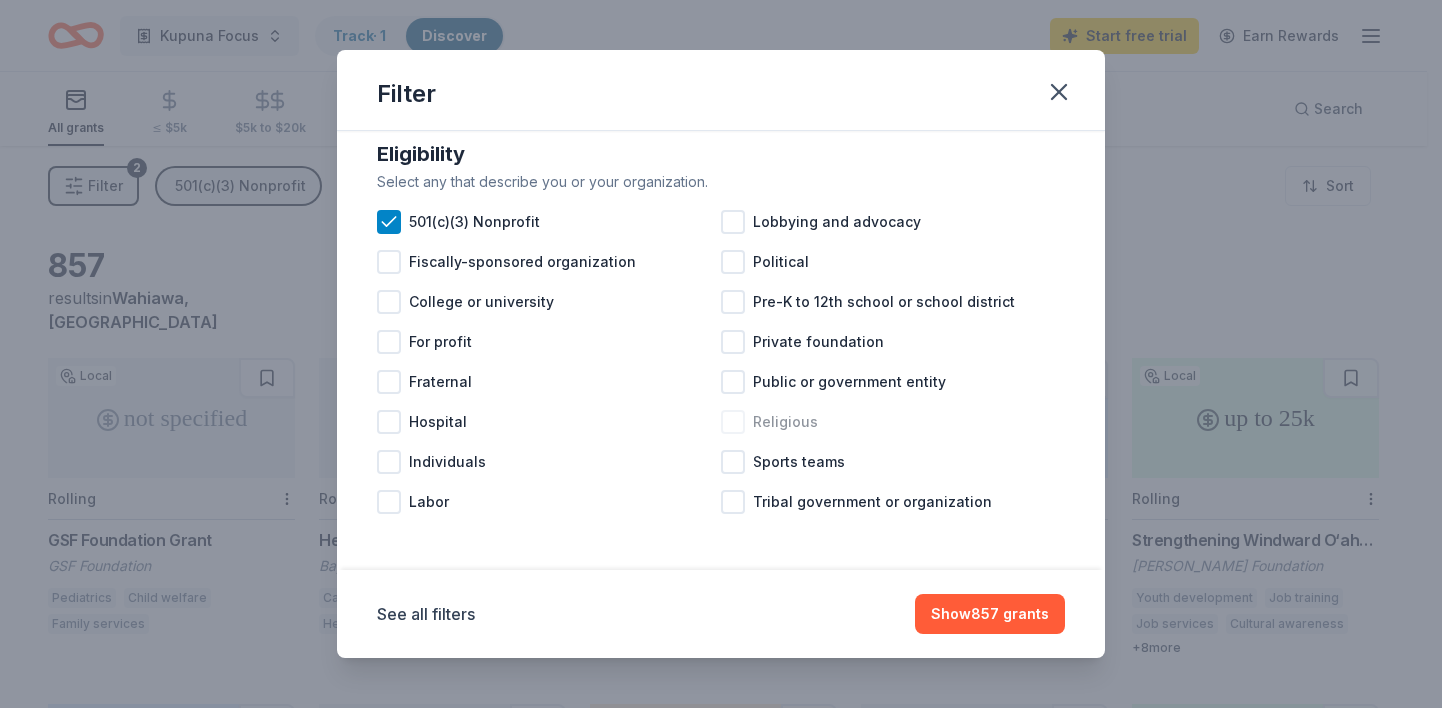 click at bounding box center (733, 422) 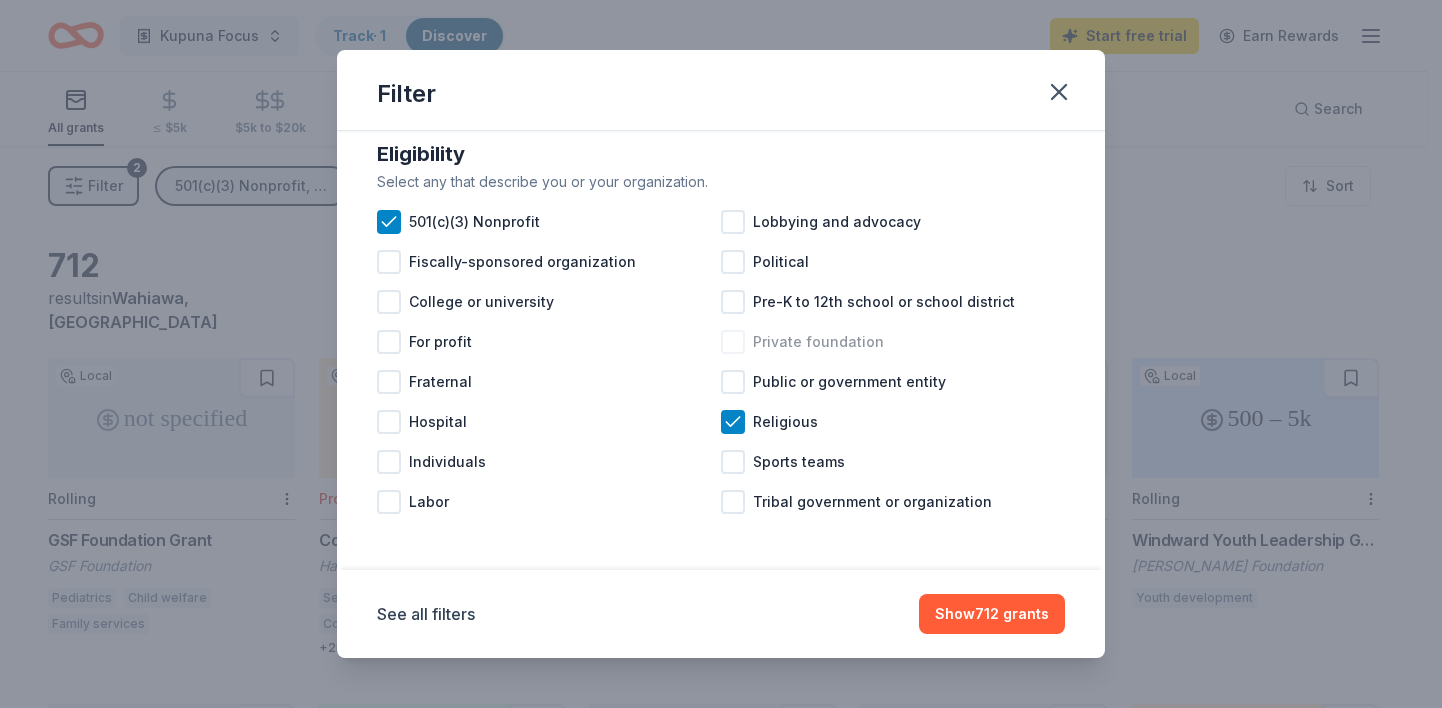 click at bounding box center (733, 342) 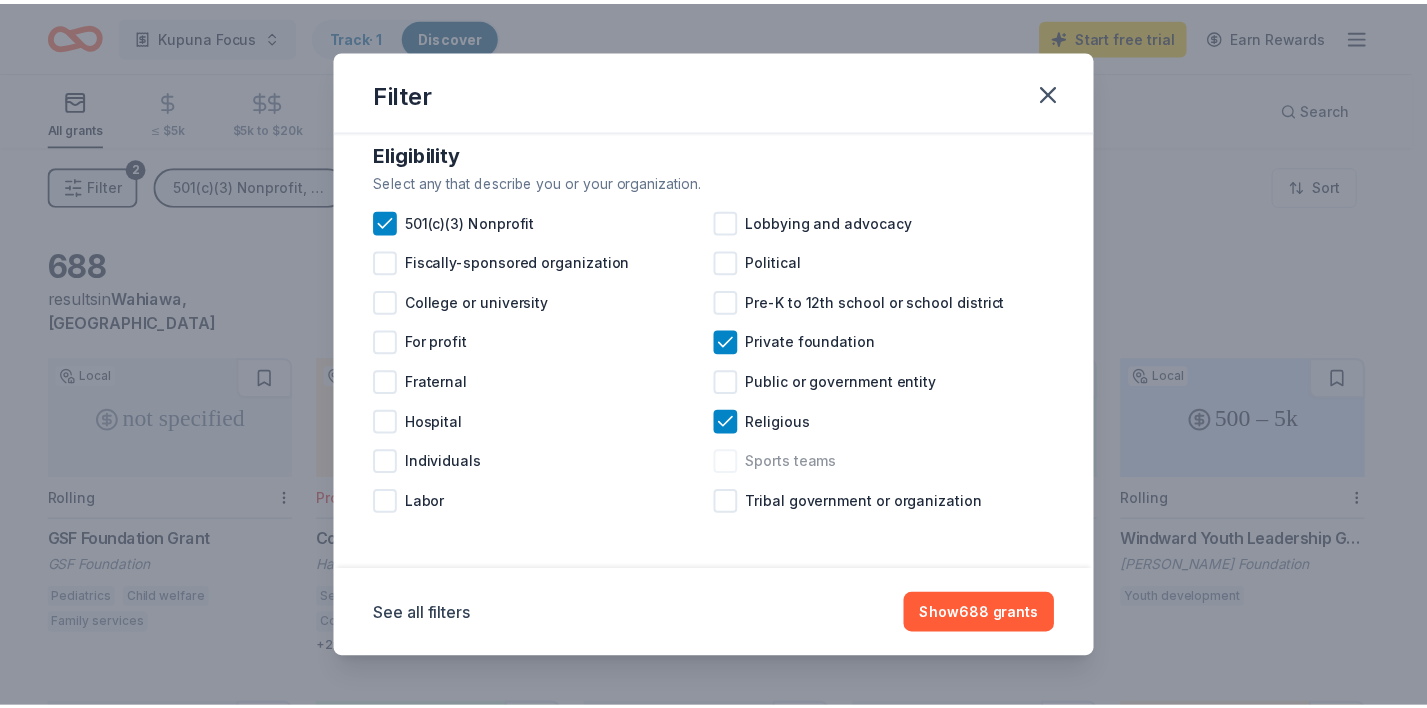 scroll, scrollTop: 0, scrollLeft: 0, axis: both 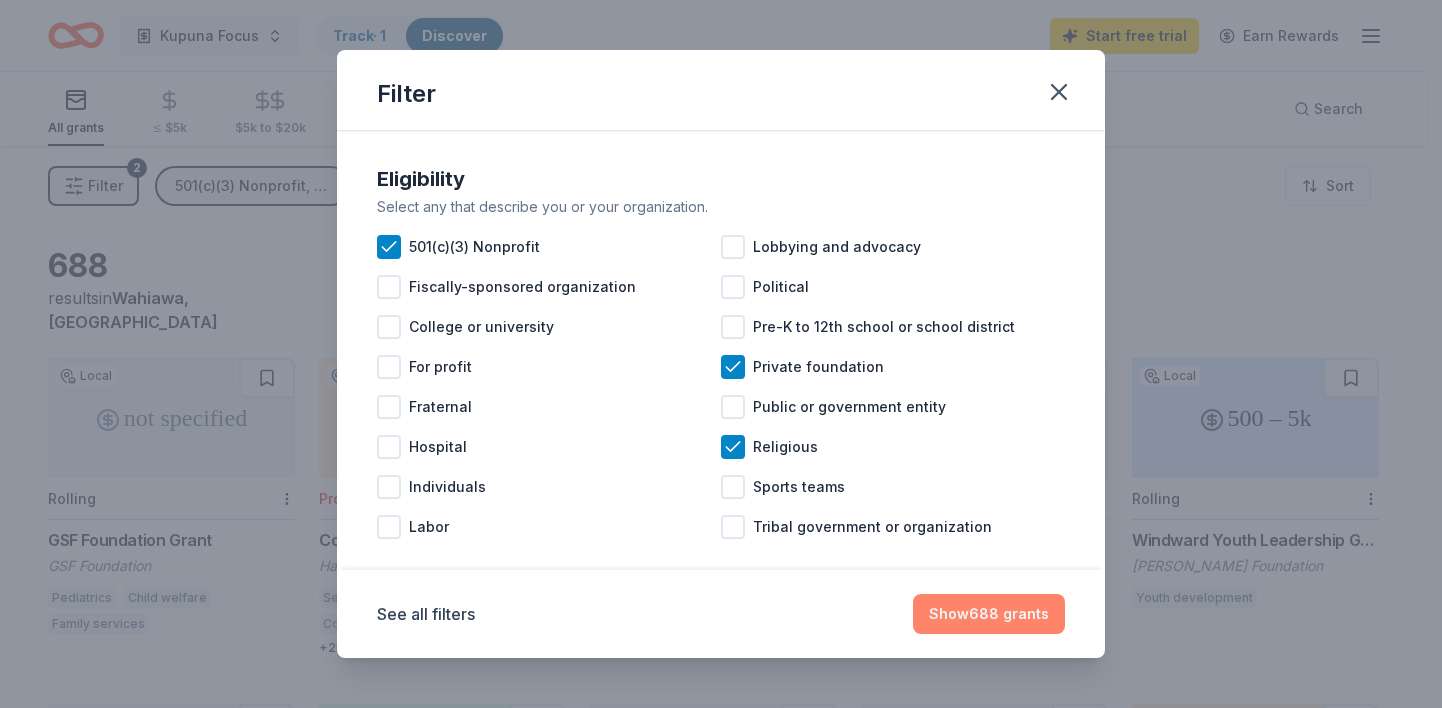 click on "Show  688   grants" at bounding box center (989, 614) 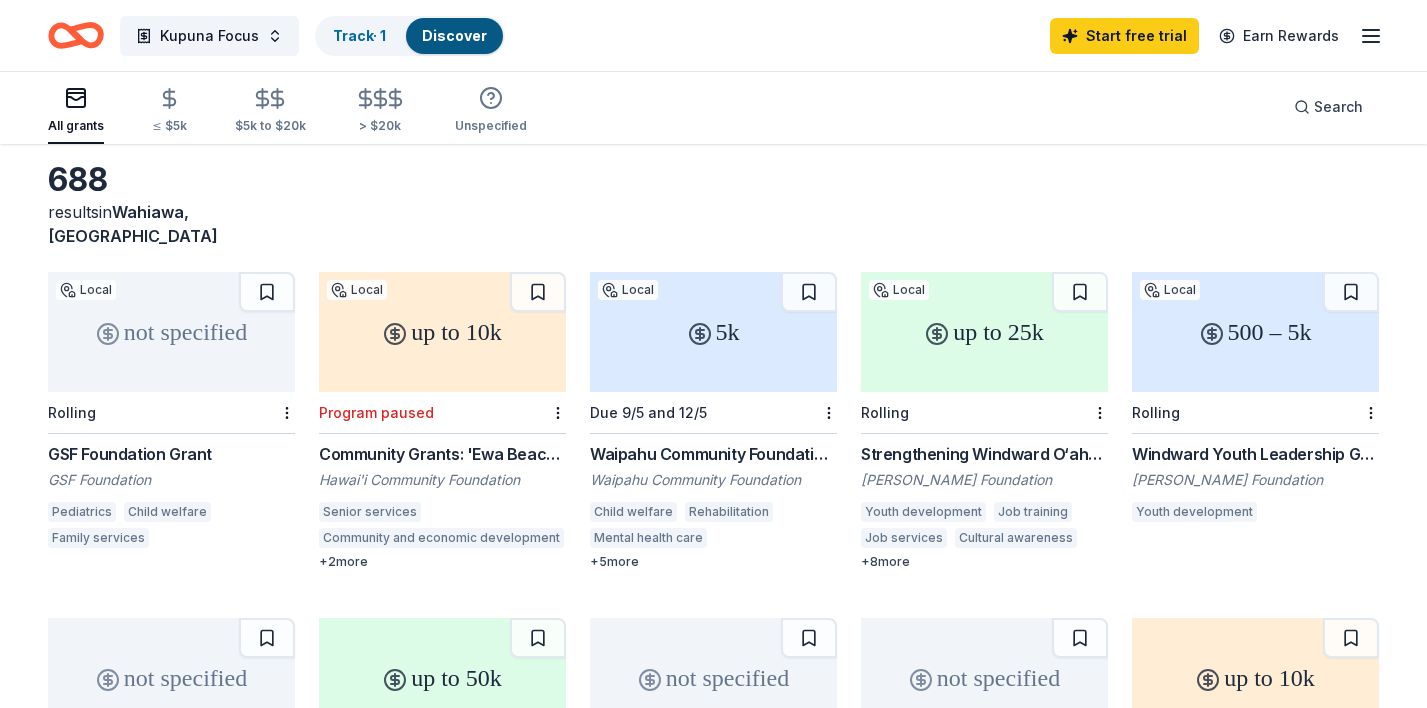 scroll, scrollTop: 89, scrollLeft: 0, axis: vertical 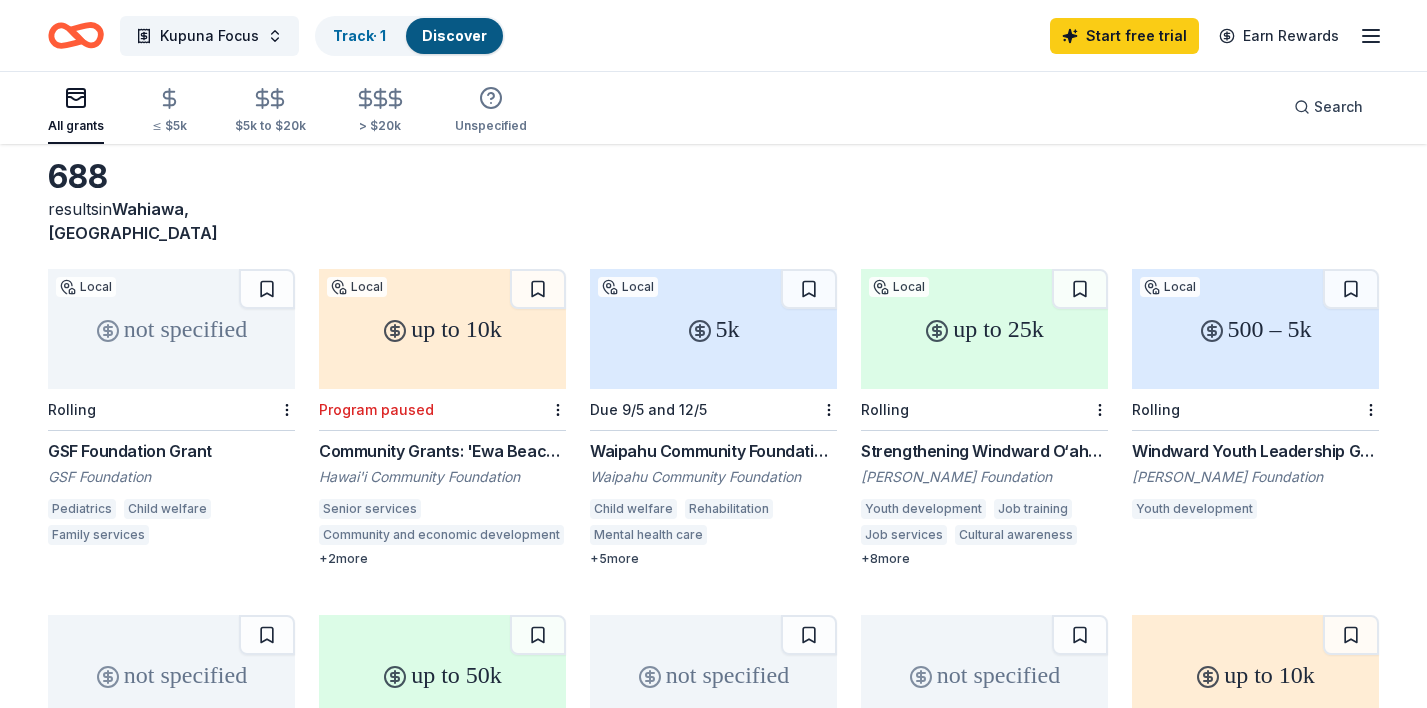 click 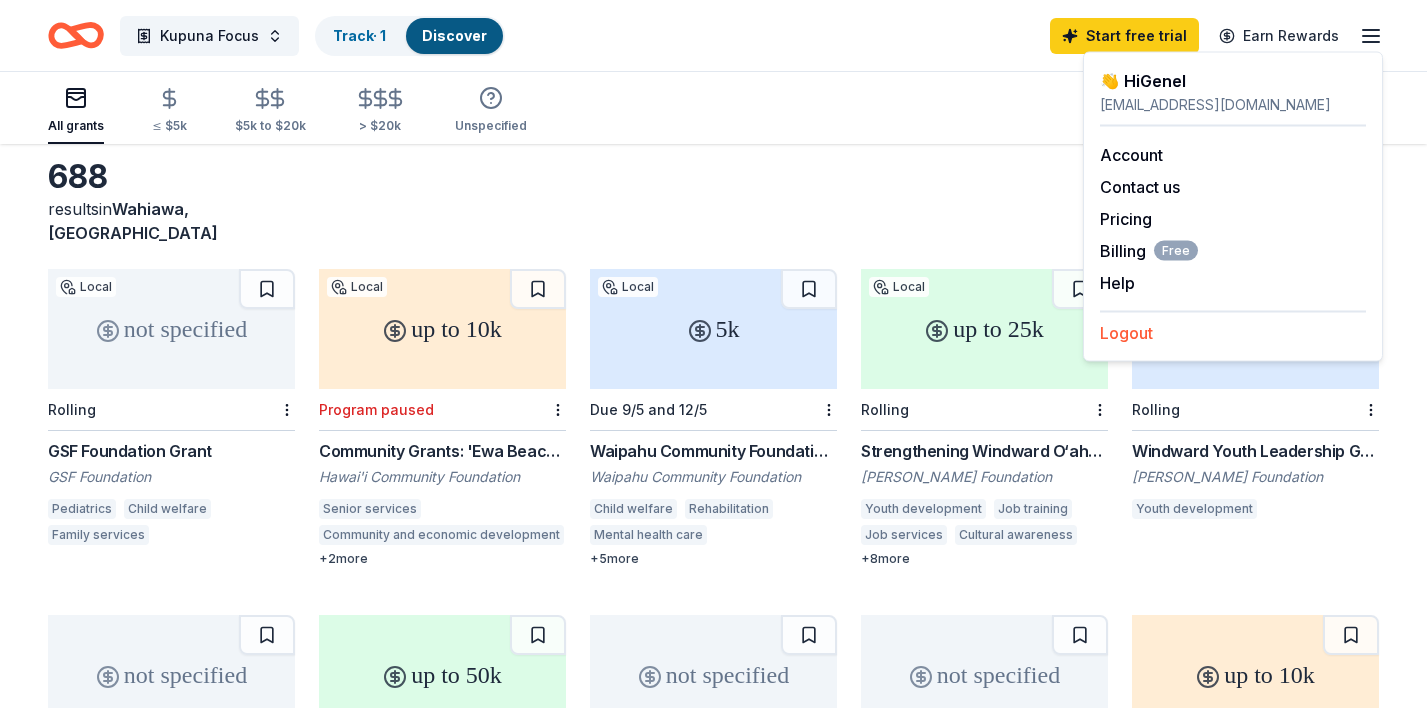 click on "Logout" at bounding box center [1126, 333] 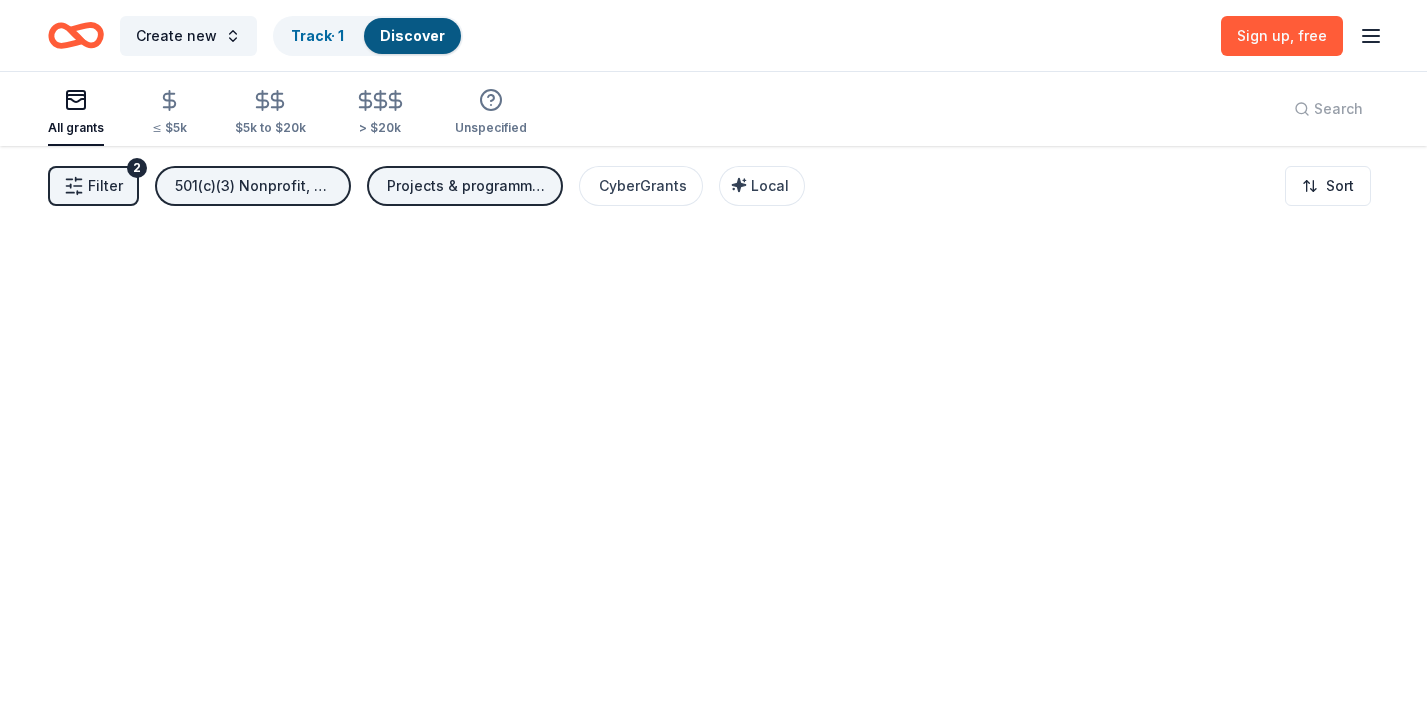 scroll, scrollTop: 0, scrollLeft: 0, axis: both 